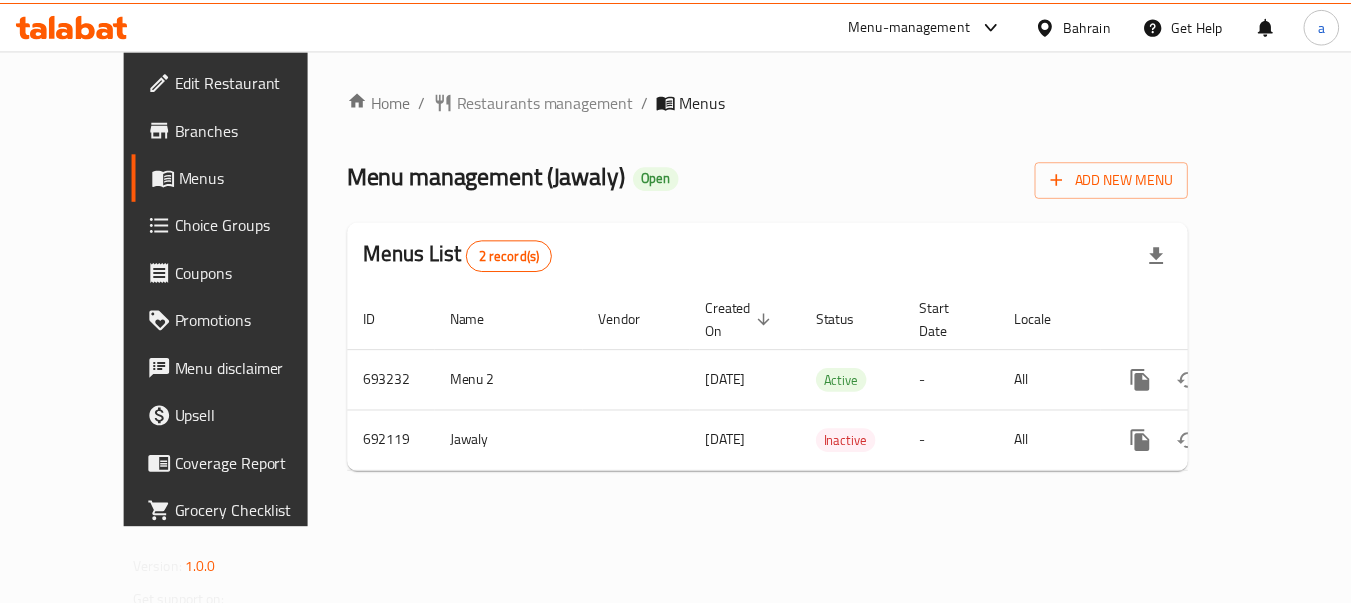 scroll, scrollTop: 0, scrollLeft: 0, axis: both 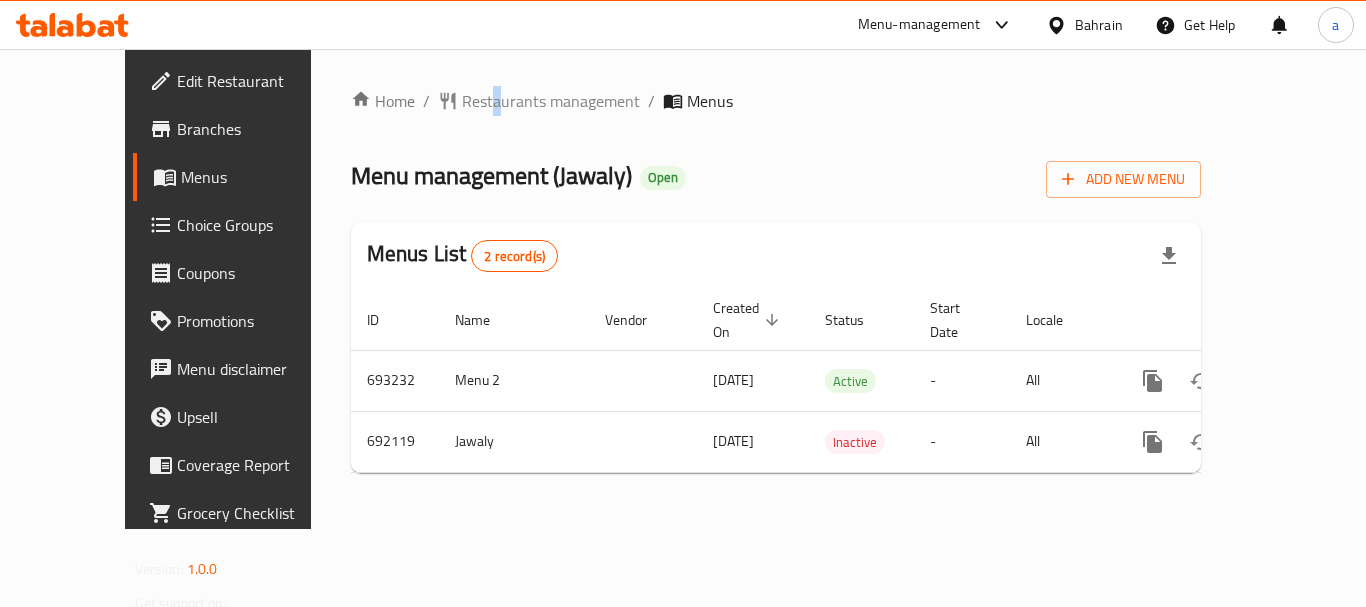 click on "Home / Restaurants management / Menus Menu management ( Jawaly ) Open Add New Menu Menus List 2 record(s) ID Name Vendor Created On sorted descending Status Start Date Locale Actions 693232 Menu 2 [DATE] Active - All 692119 Jawaly [DATE] Inactive - All" at bounding box center [776, 289] 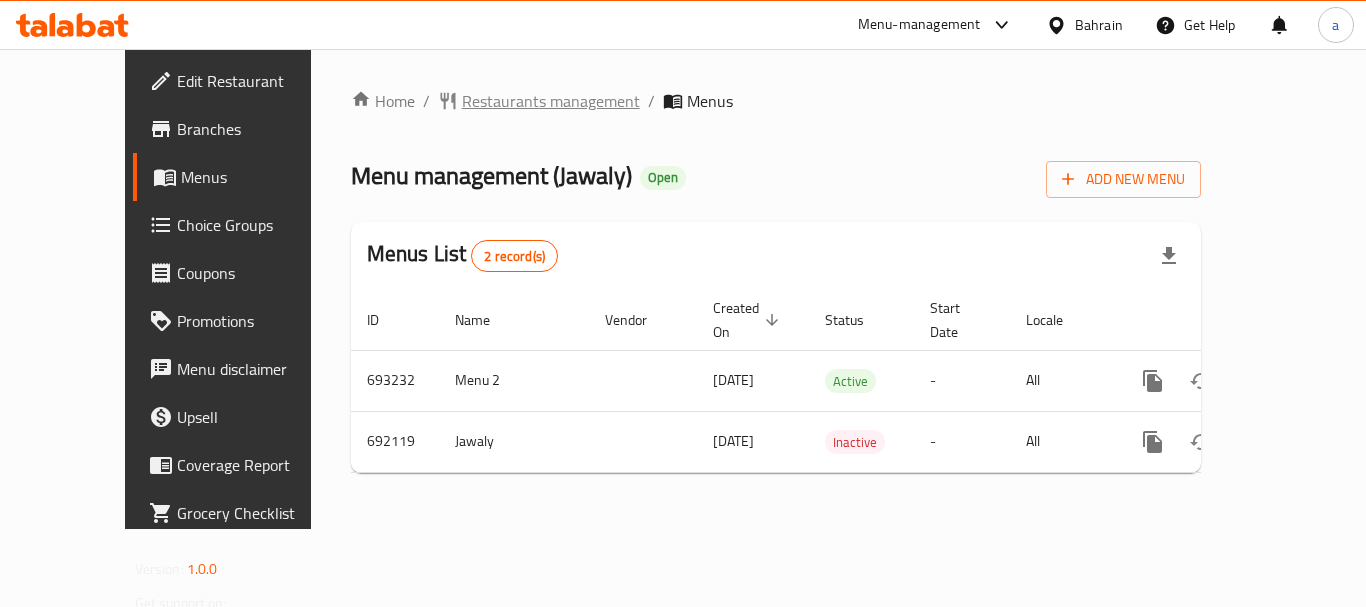 drag, startPoint x: 424, startPoint y: 79, endPoint x: 428, endPoint y: 92, distance: 13.601471 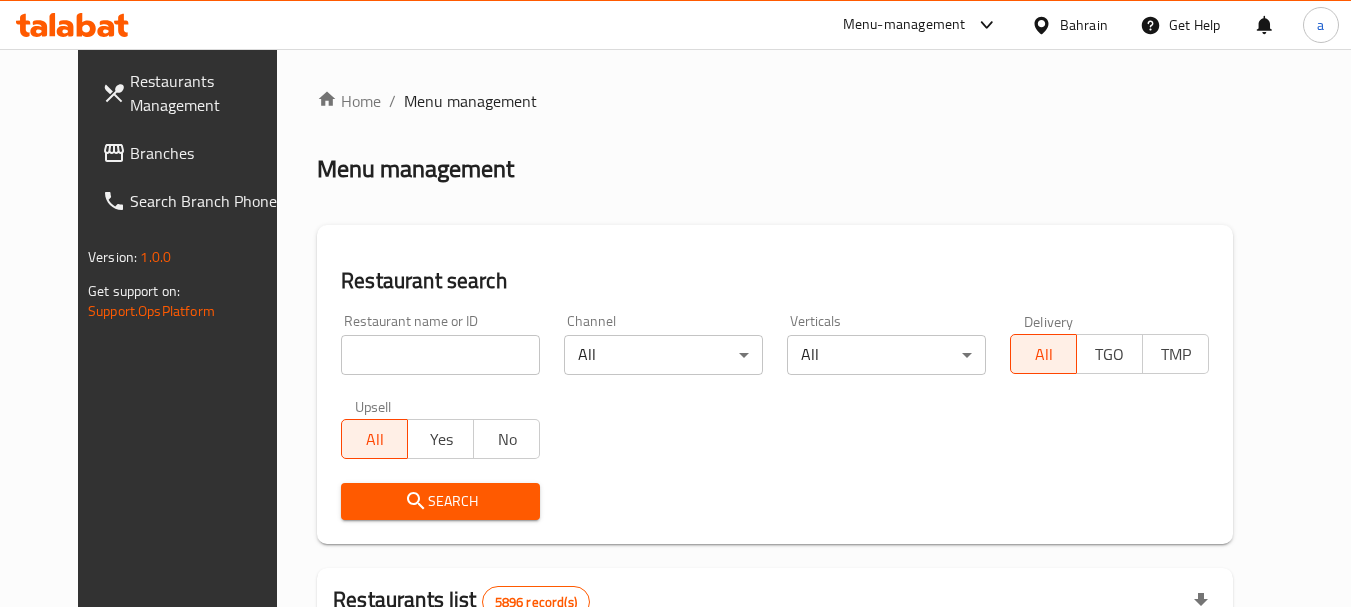 click on "​ Menu-management Bahrain Get Help a   Restaurants Management   Branches   Search Branch Phone  Version:    1.0.0  Get support on:    Support.OpsPlatform Home / Menu management Menu management Restaurant search Restaurant name or ID Restaurant name or ID Channel All ​ Verticals All ​ Delivery All TGO TMP Upsell All Yes No   Search Restaurants list   5896 record(s) ID sorted ascending Name (En) Name (Ar) Ref. Name Logo Branches Open Busy Closed POS group Status Action 332 Zeitouna زيتونة 4 0 0 0 OPEN 333 Carinos كارينوز 1 0 0 0 INACTIVE 334 Leila Min Lebnan ليلى من لبنان 3 1 0 0 OPEN 335 Johnny Rockets جوني روكيتس 4 0 0 0 INACTIVE 336 Hussien حسين 1 0 0 0 INACTIVE 337 2466 2466 1 0 0 0 INACTIVE 341 Healthy Calorie هيلثي كالوري 7 3 0 0 OPEN 344 Franks A Lot فرانكس ألوت 2 0 0 1 OPEN 346 Mr.Candy مستر.كاندي 1 0 0 0 INACTIVE 351 REDPAN BURGER STEAK رد بان برجر ستيك 1 0 0 0 INACTIVE Rows per page: 10 1-10 of 5896" at bounding box center [675, 328] 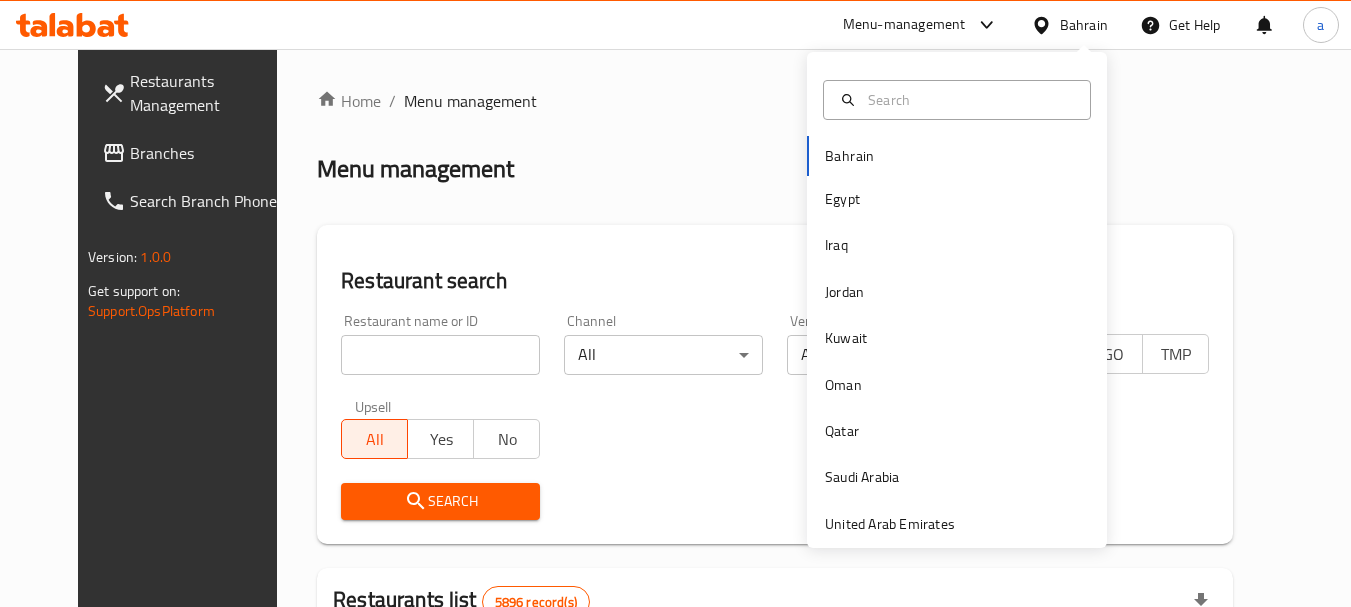 click at bounding box center (1084, 52) 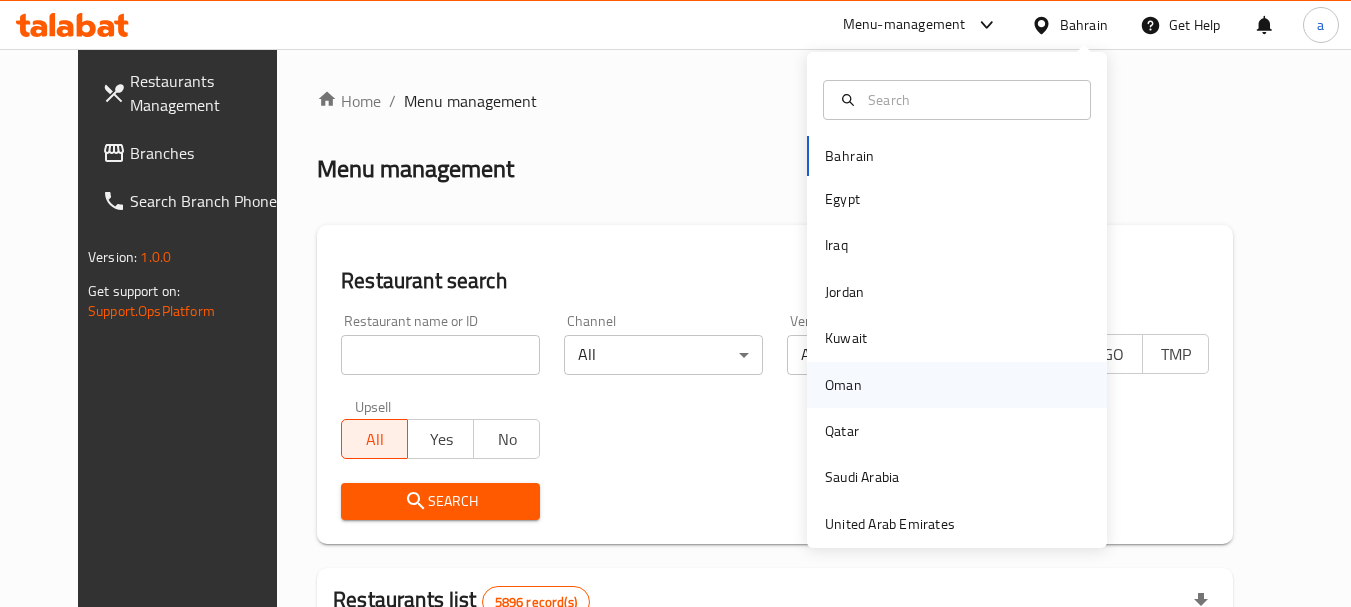 click on "Oman" at bounding box center [957, 385] 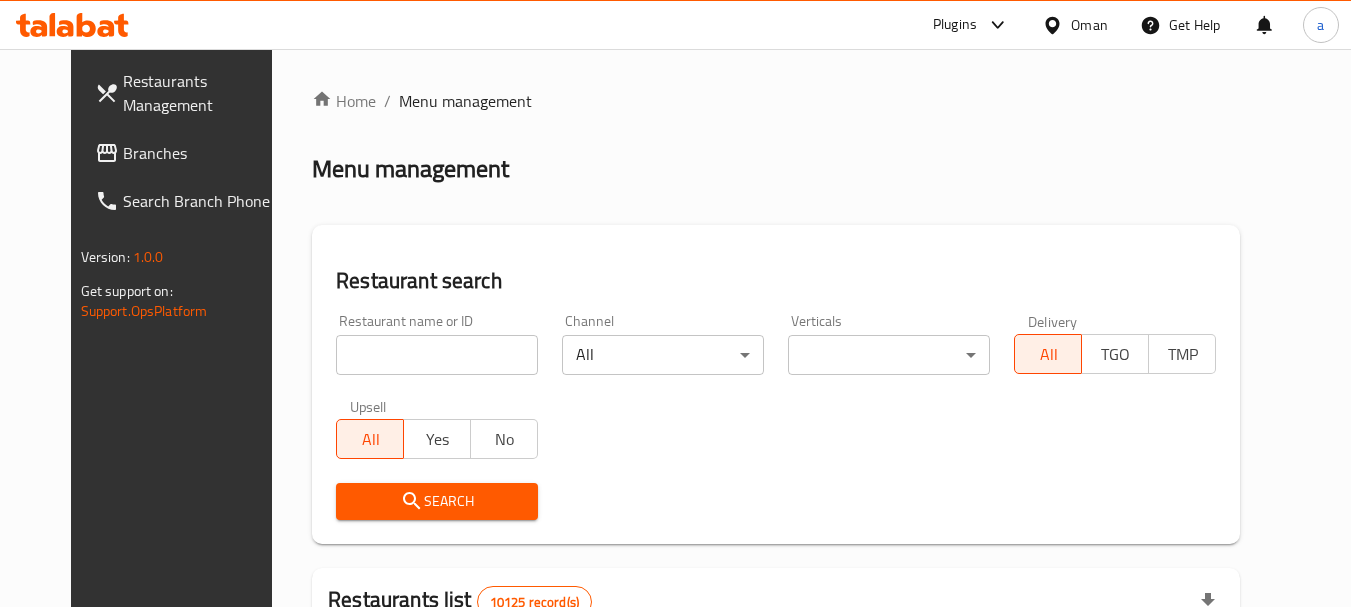 click on "Branches" at bounding box center (202, 153) 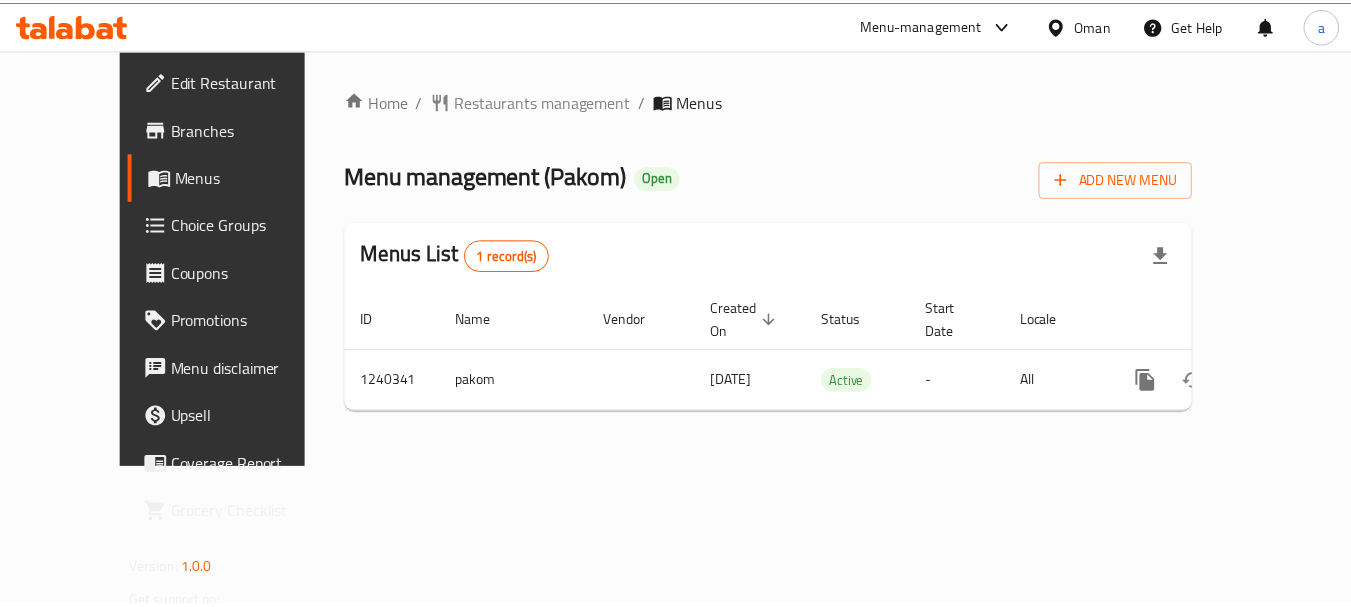 scroll, scrollTop: 0, scrollLeft: 0, axis: both 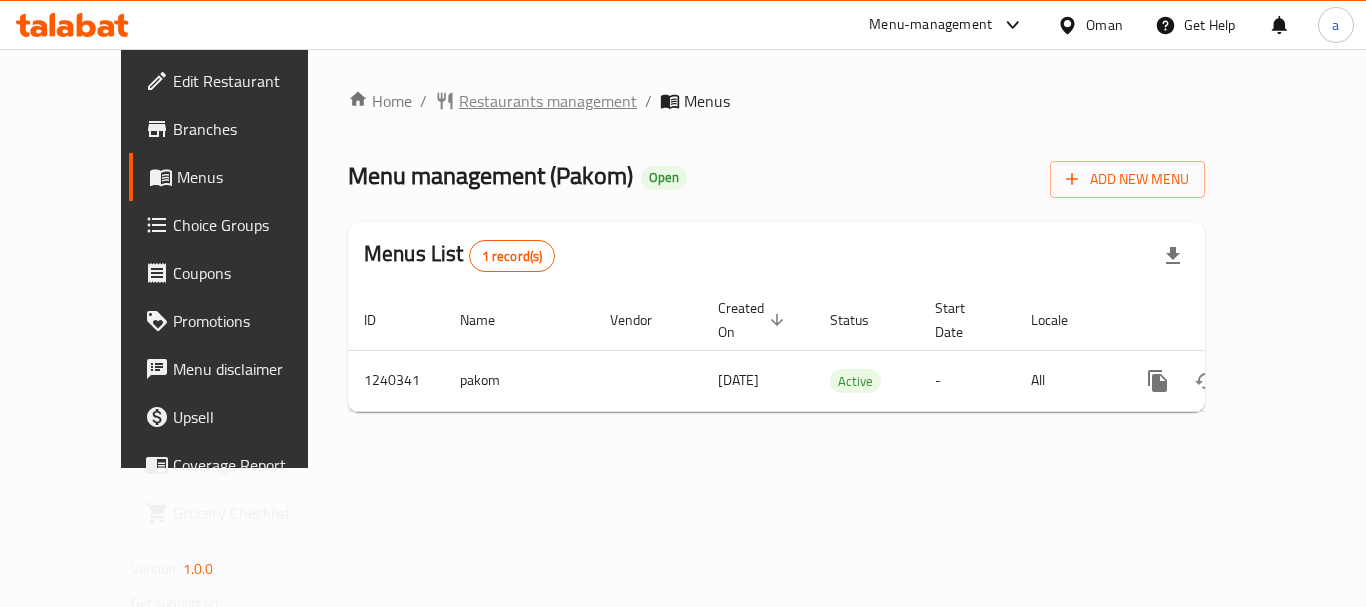 click on "Restaurants management" at bounding box center (548, 101) 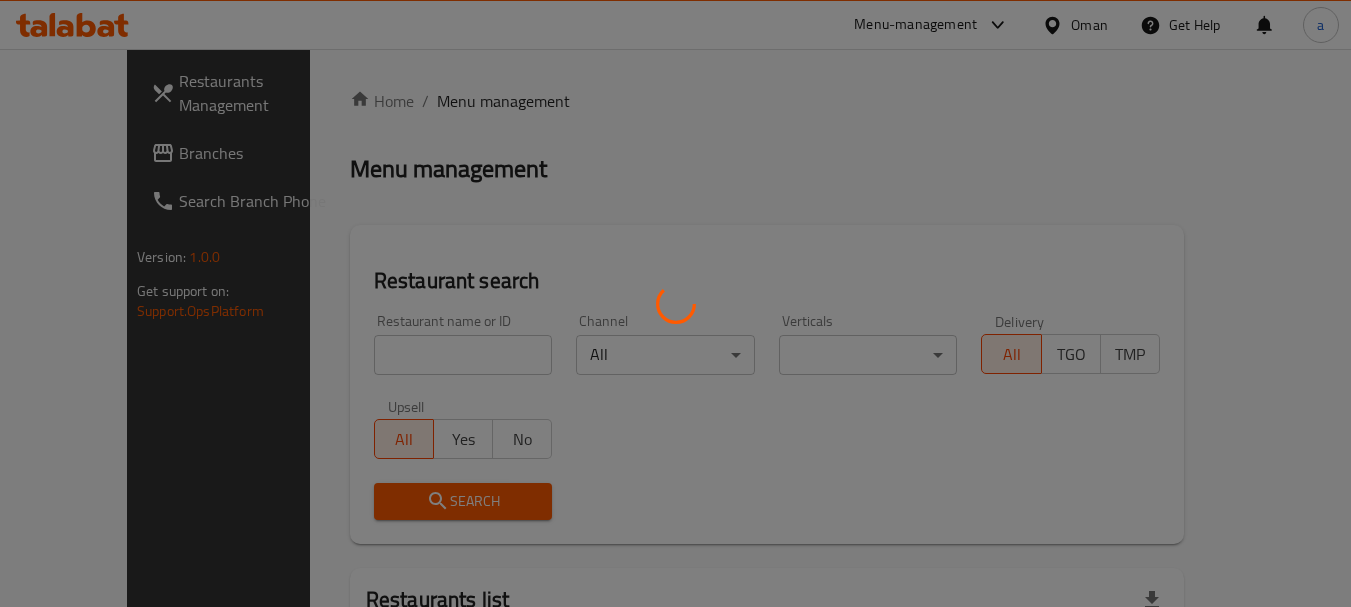 click at bounding box center (675, 303) 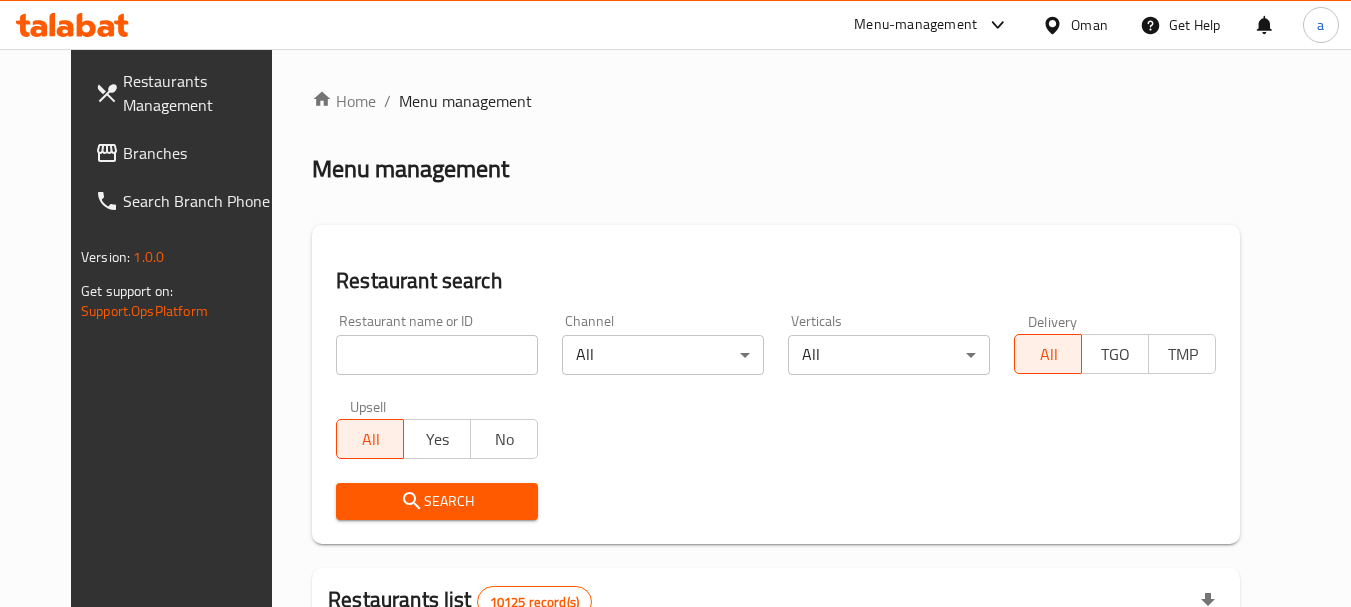 click on "Oman" at bounding box center [1089, 25] 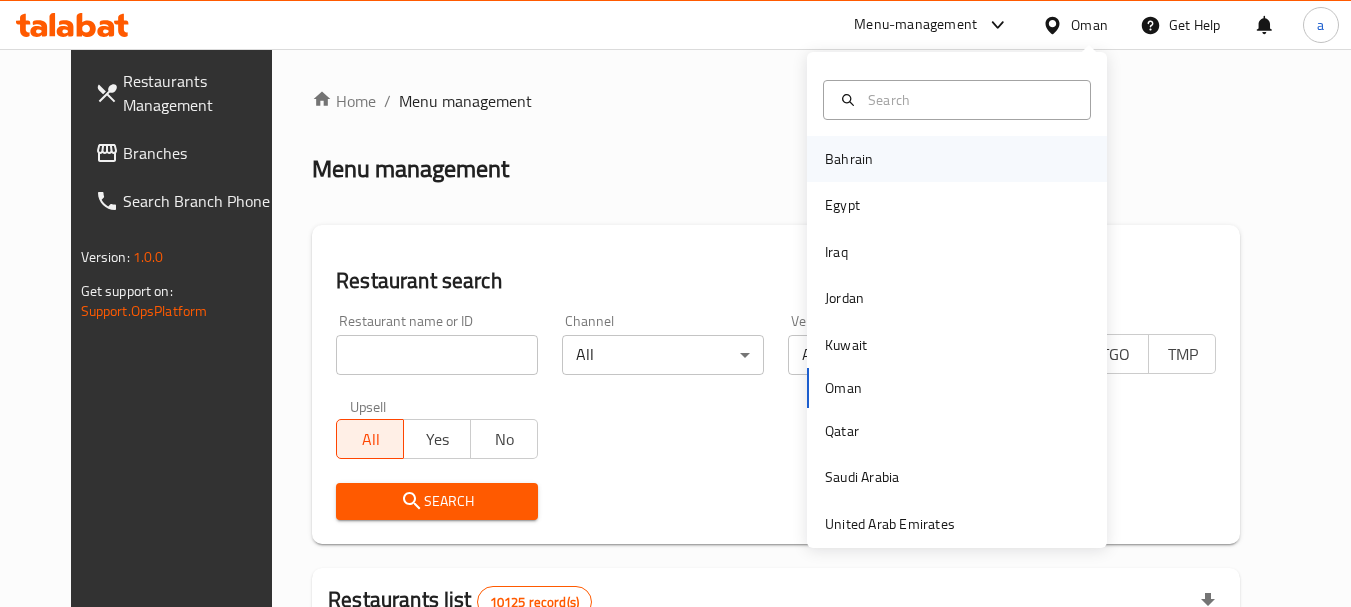 click on "Bahrain" at bounding box center (849, 159) 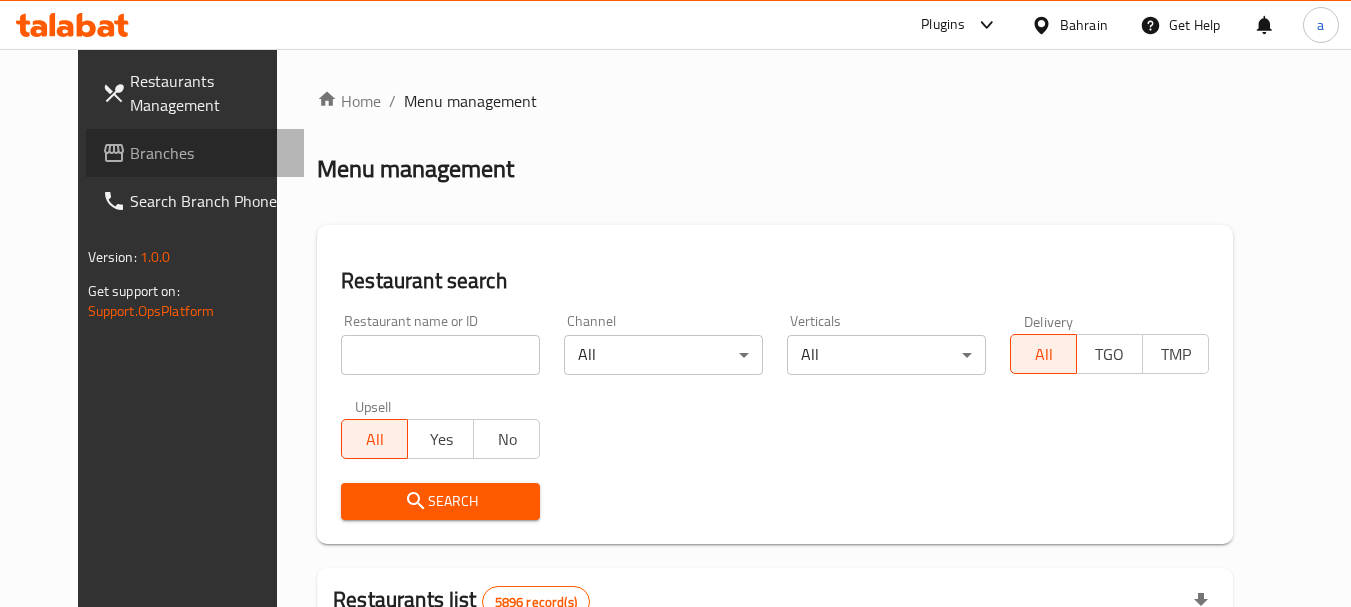 click on "Branches" at bounding box center (209, 153) 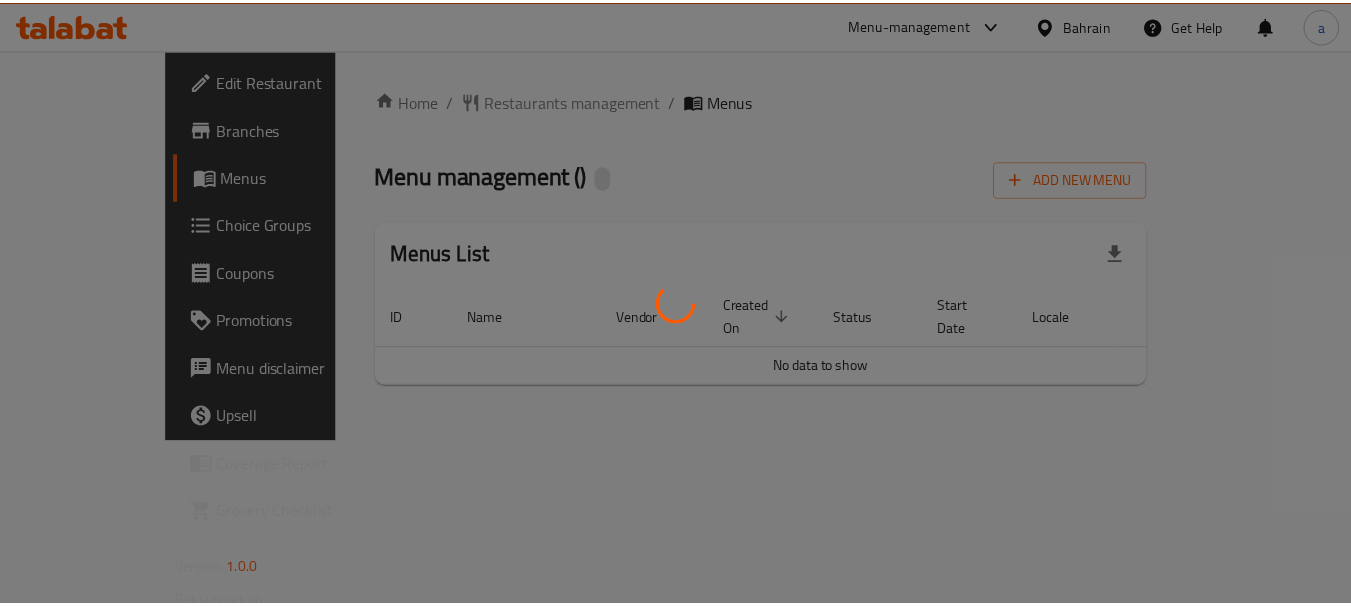 scroll, scrollTop: 0, scrollLeft: 0, axis: both 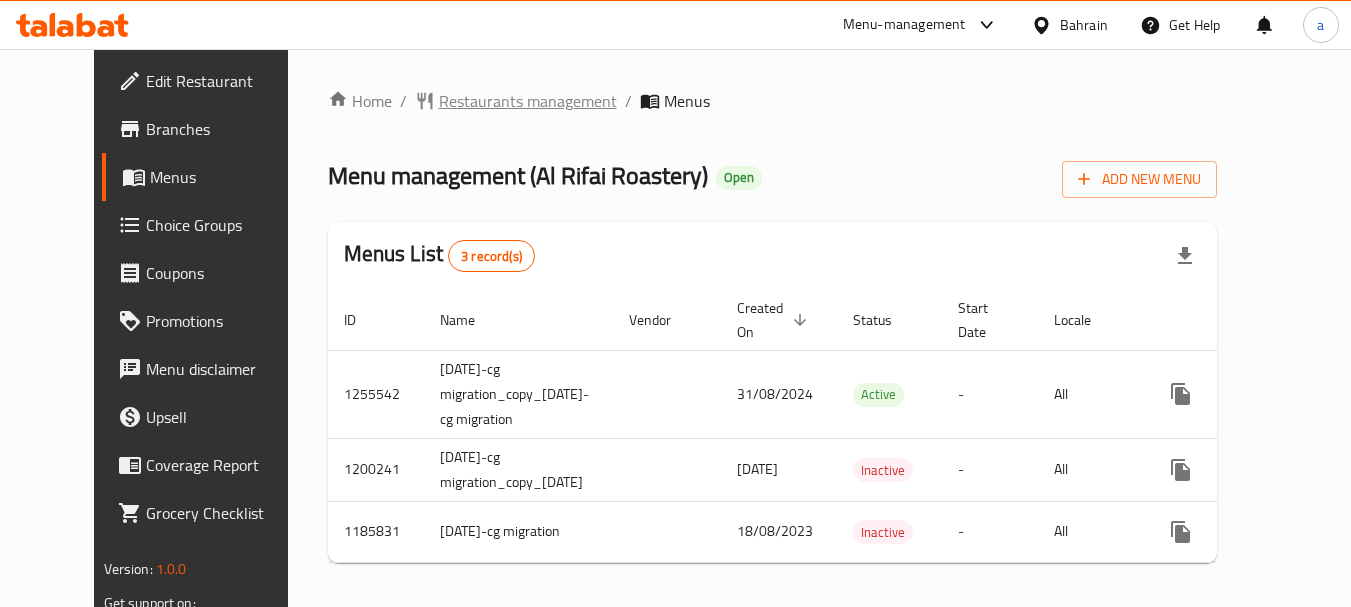 click on "Restaurants management" at bounding box center (528, 101) 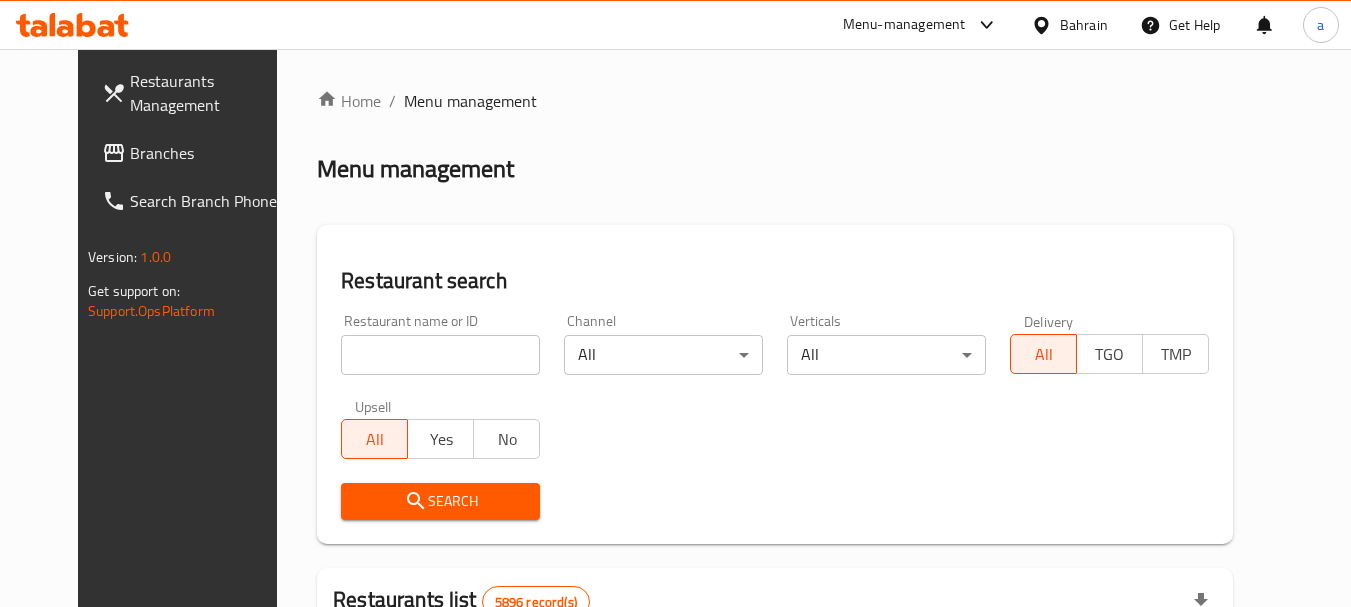 click on "​ Menu-management Bahrain Get Help a   Restaurants Management   Branches   Search Branch Phone  Version:    1.0.0  Get support on:    Support.OpsPlatform Home / Menu management Menu management Restaurant search Restaurant name or ID Restaurant name or ID Channel All ​ Verticals All ​ Delivery All TGO TMP Upsell All Yes No   Search Restaurants list   5896 record(s) ID sorted ascending Name (En) Name (Ar) Ref. Name Logo Branches Open Busy Closed POS group Status Action 332 Zeitouna زيتونة 4 0 0 0 OPEN 333 Carinos كارينوز 1 0 0 0 INACTIVE 334 Leila Min Lebnan ليلى من لبنان 3 1 0 0 OPEN 335 Johnny Rockets جوني روكيتس 4 0 0 0 INACTIVE 336 Hussien حسين 1 0 0 0 INACTIVE 337 2466 2466 1 0 0 0 INACTIVE 341 Healthy Calorie هيلثي كالوري 7 3 0 0 OPEN 344 Franks A Lot فرانكس ألوت 2 1 0 0 OPEN 346 Mr.Candy مستر.كاندي 1 0 0 0 INACTIVE 351 REDPAN BURGER STEAK رد بان برجر ستيك 1 0 0 0 INACTIVE Rows per page: 10 1-10 of 5896" at bounding box center [675, 328] 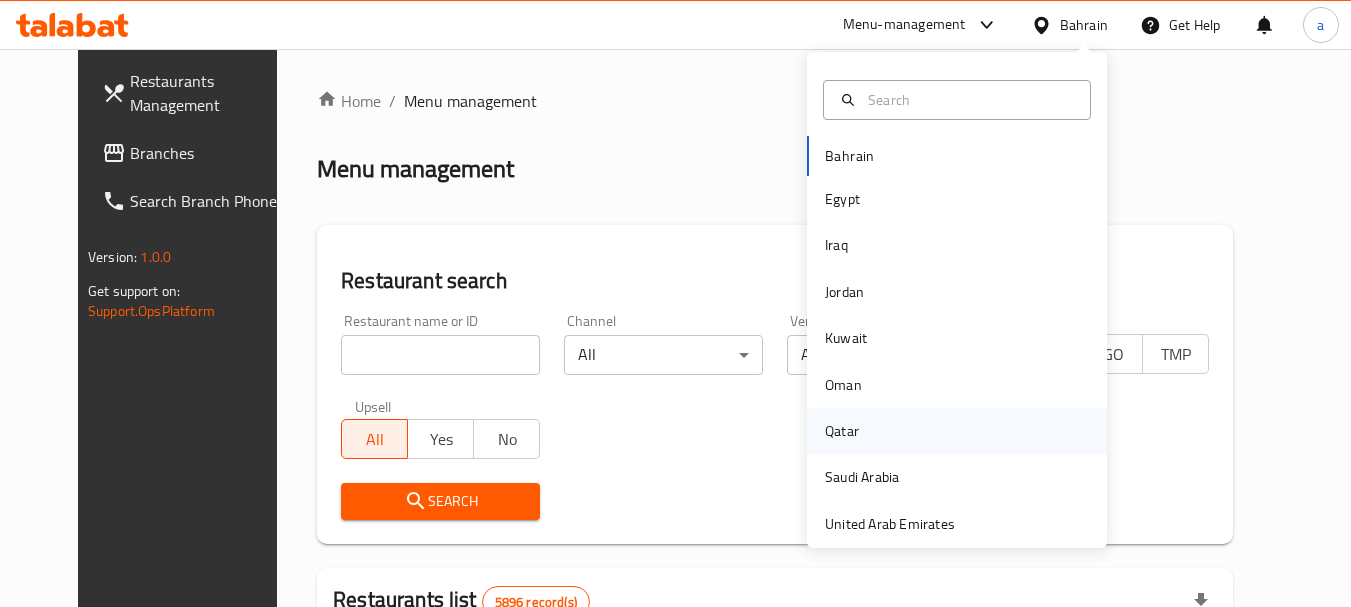click on "Qatar" at bounding box center [842, 431] 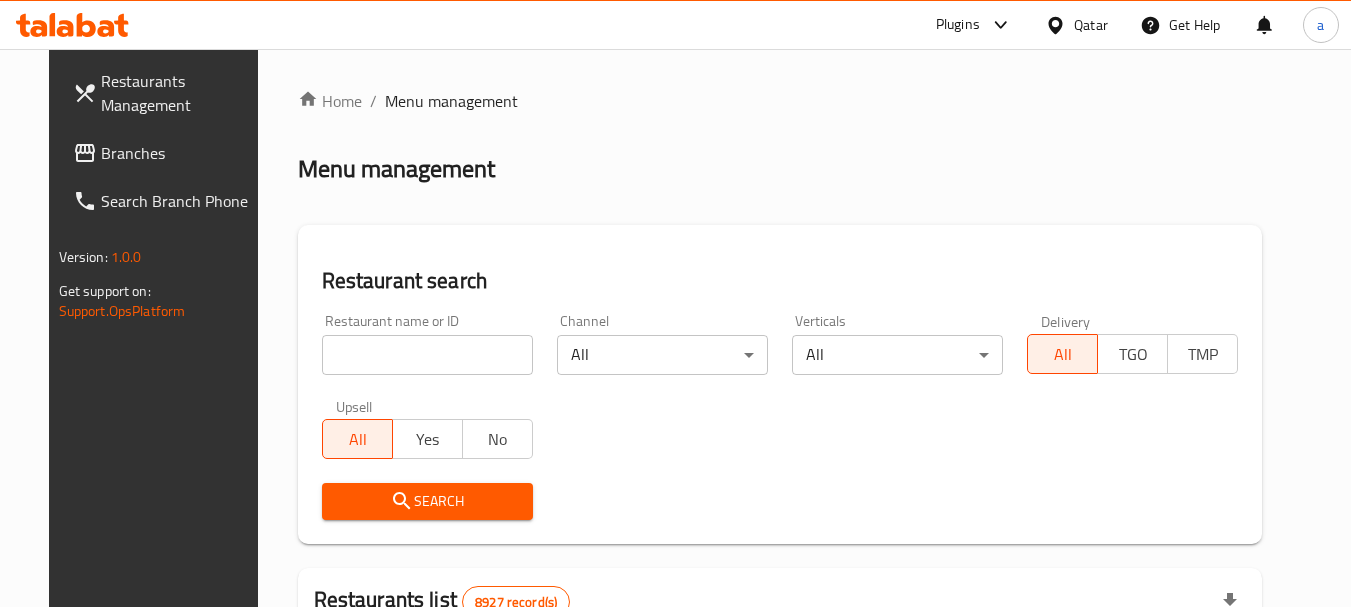 click on "Branches" at bounding box center (180, 153) 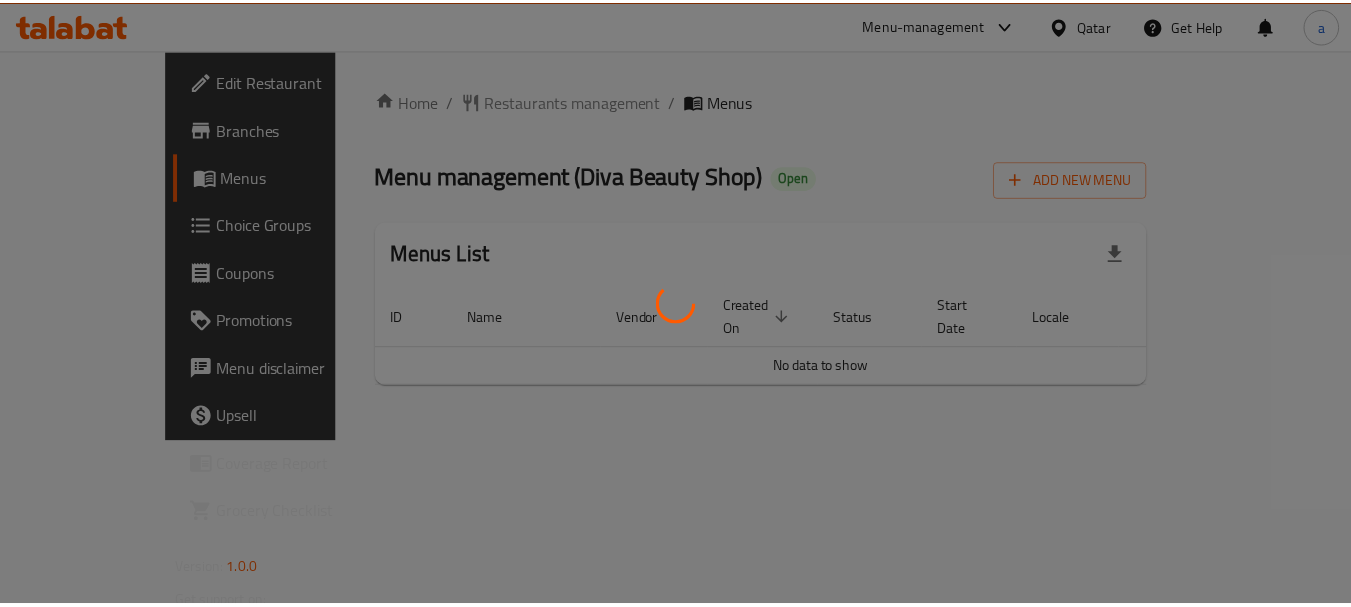 scroll, scrollTop: 0, scrollLeft: 0, axis: both 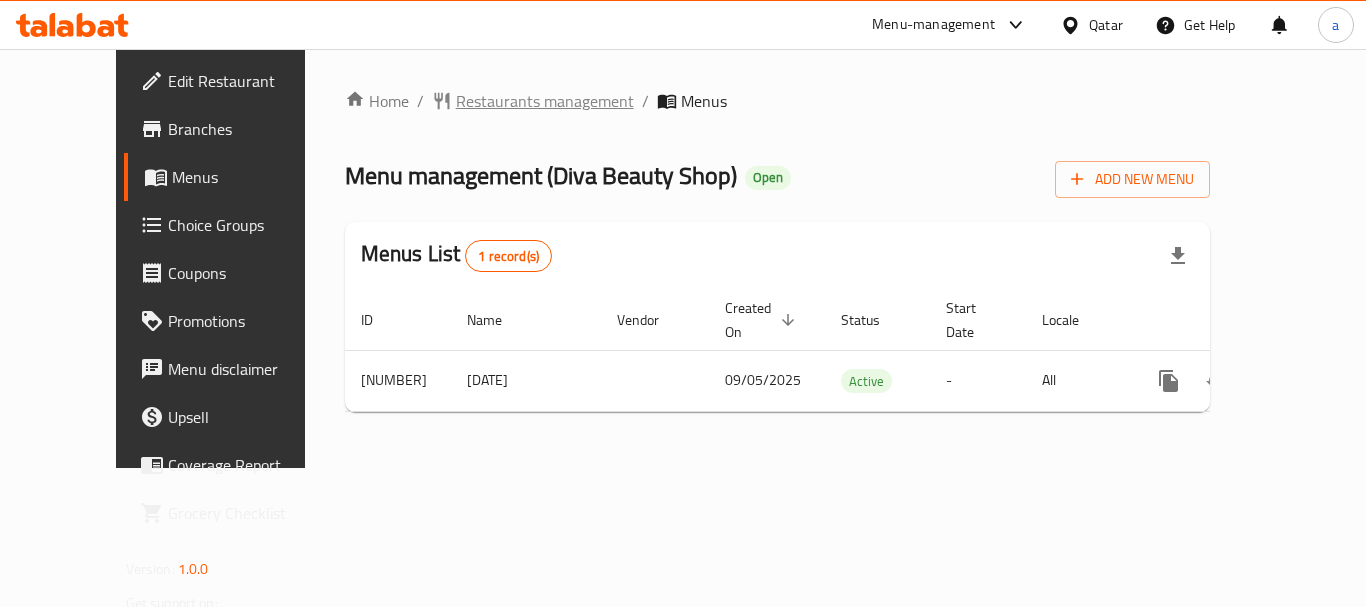 click on "Restaurants management" at bounding box center (545, 101) 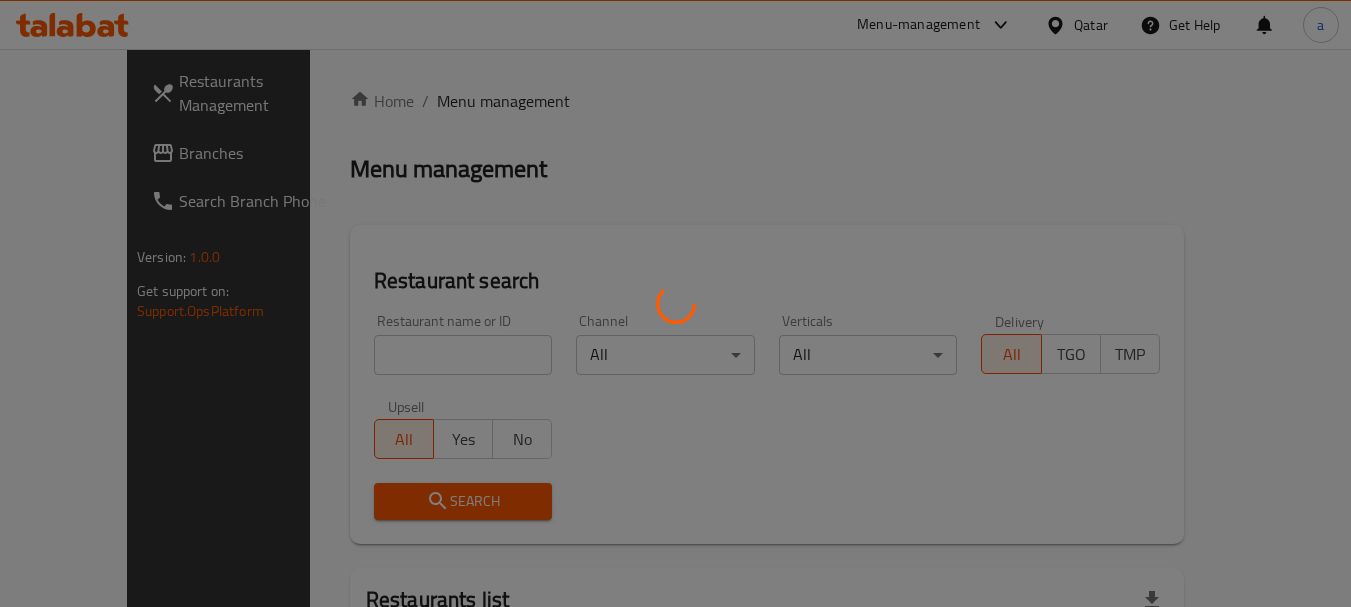 click at bounding box center (675, 303) 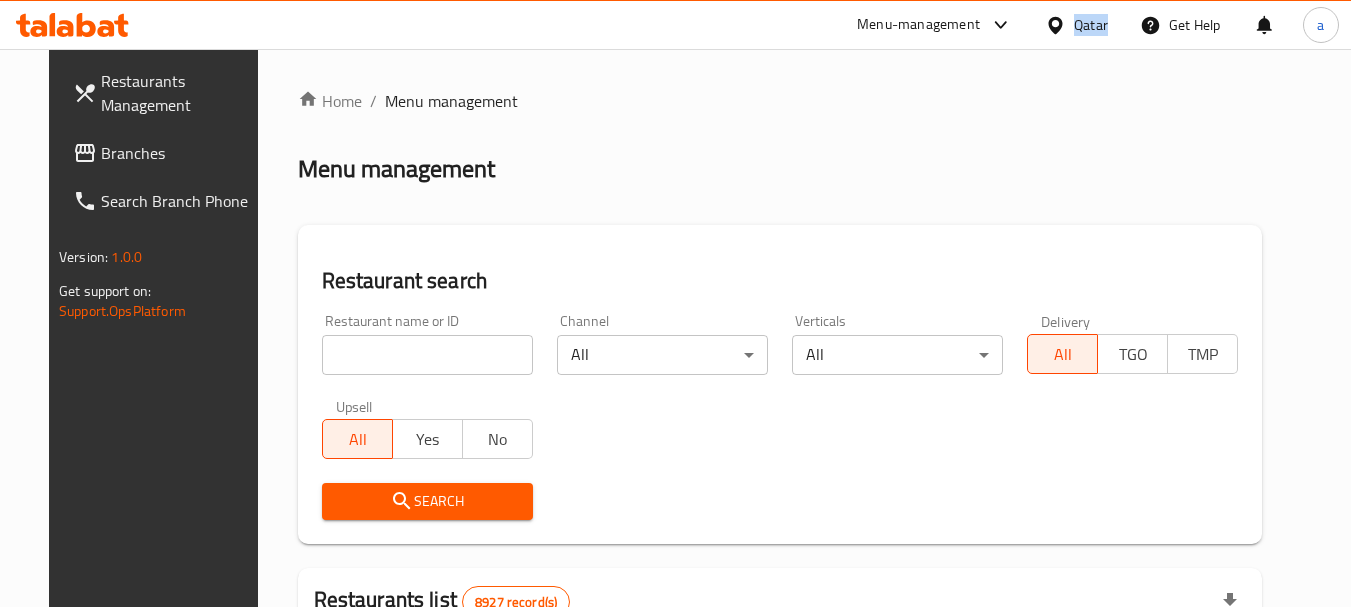 click on "Qatar" at bounding box center [1091, 25] 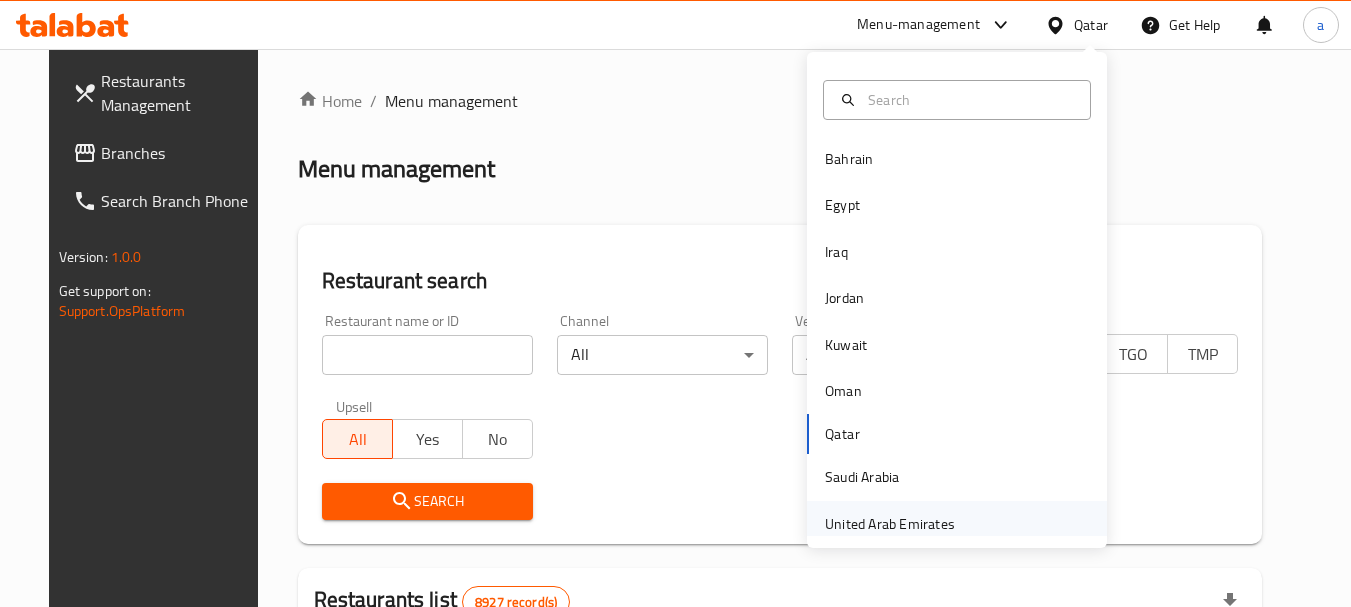 click on "United Arab Emirates" at bounding box center [890, 524] 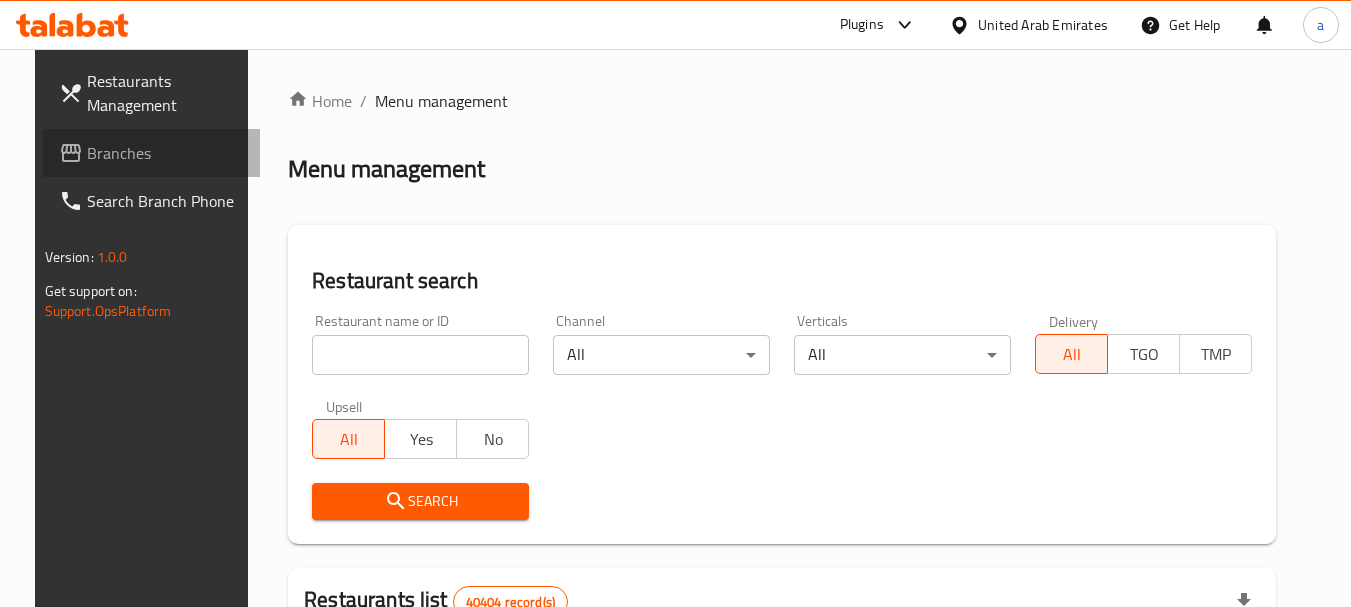 click on "Branches" at bounding box center [152, 153] 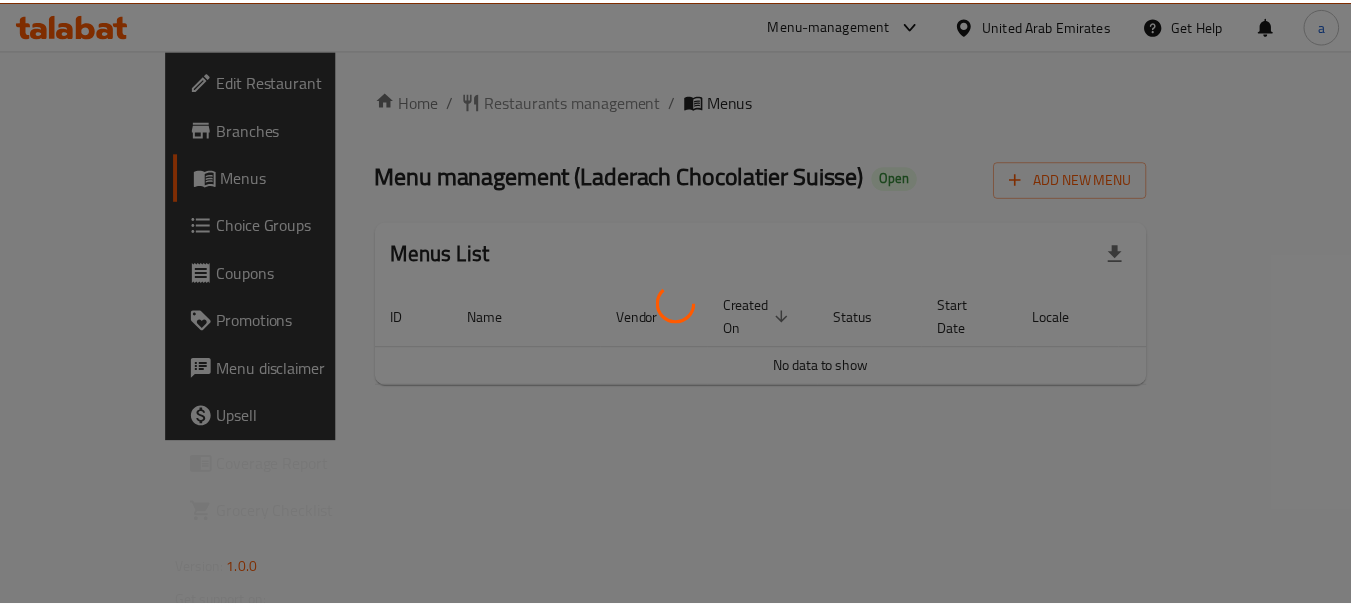 scroll, scrollTop: 0, scrollLeft: 0, axis: both 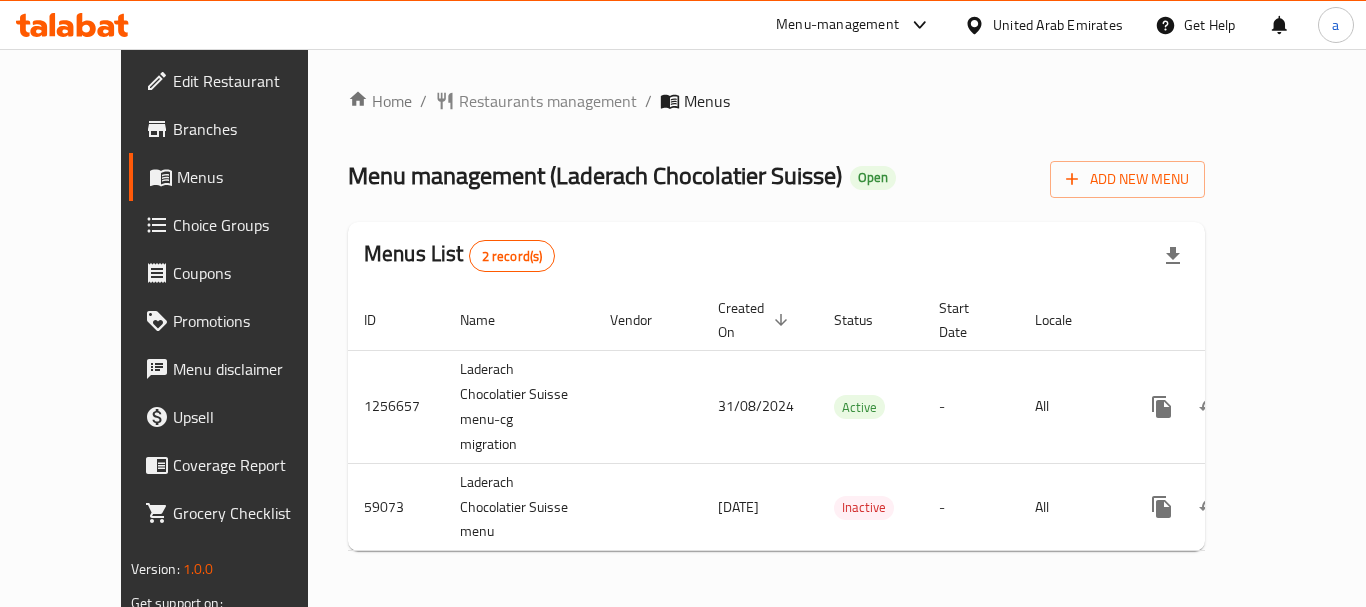 click on "Home / Restaurants management / Menus Menu management ( Laderach Chocolatier Suisse )  Open Add New Menu Menus List   2 record(s) ID Name Vendor Created On sorted descending Status Start Date Locale Actions 1256657 Laderach Chocolatier Suisse menu-cg migration [DATE] Active - All 59073 Laderach Chocolatier Suisse menu [DATE] Inactive - All" at bounding box center [776, 328] 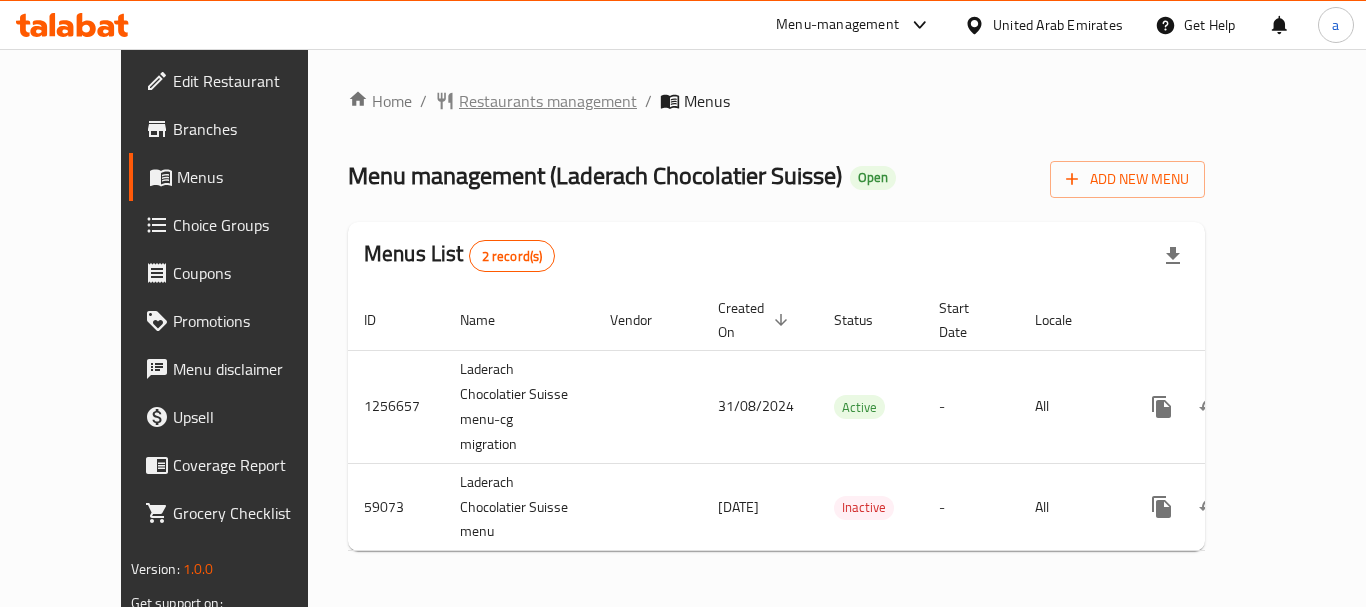 click on "Restaurants management" at bounding box center (548, 101) 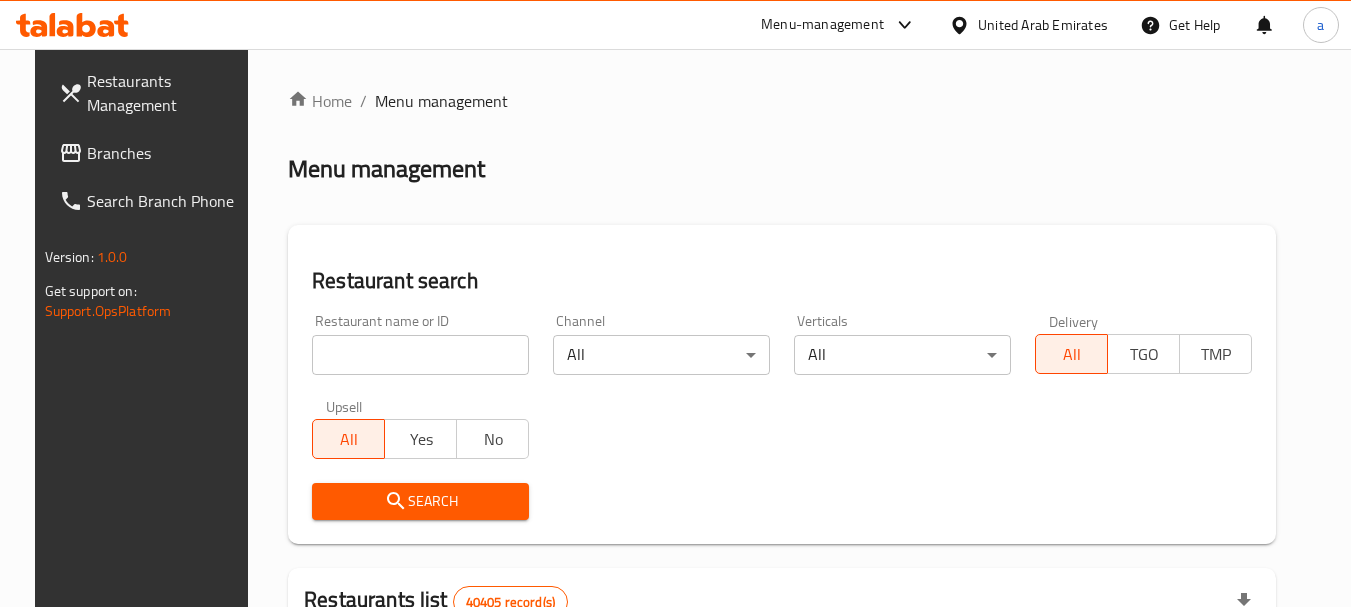 click on "Search Branch Phone" at bounding box center [152, 201] 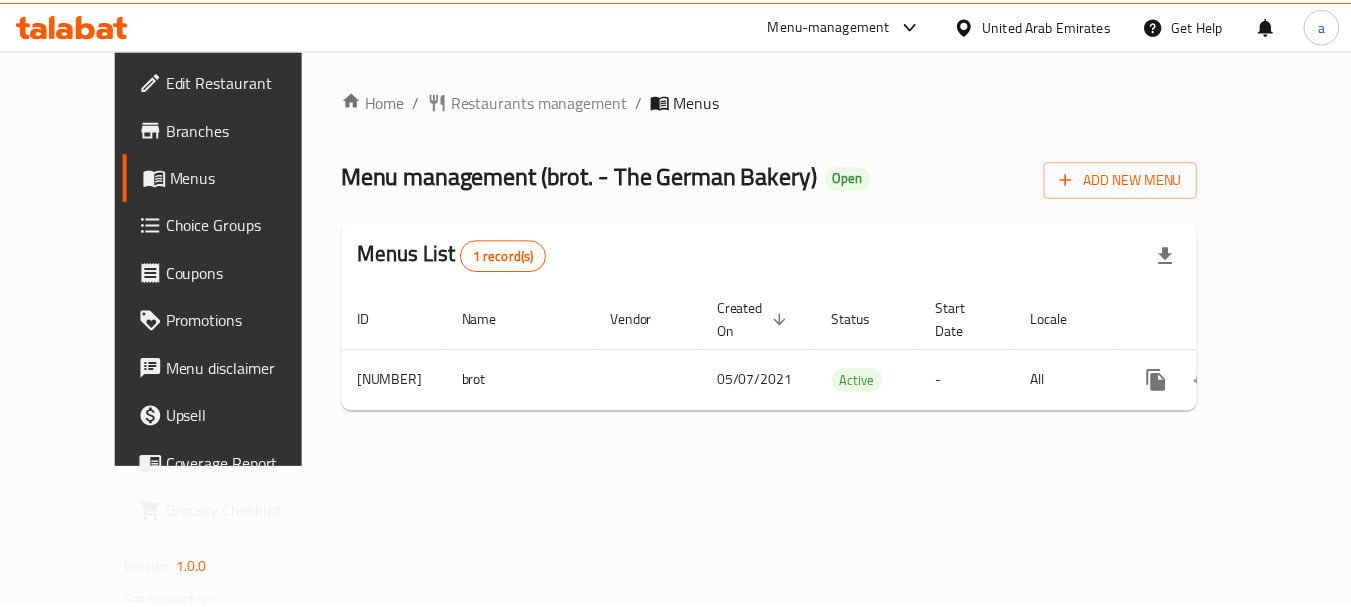 scroll, scrollTop: 0, scrollLeft: 0, axis: both 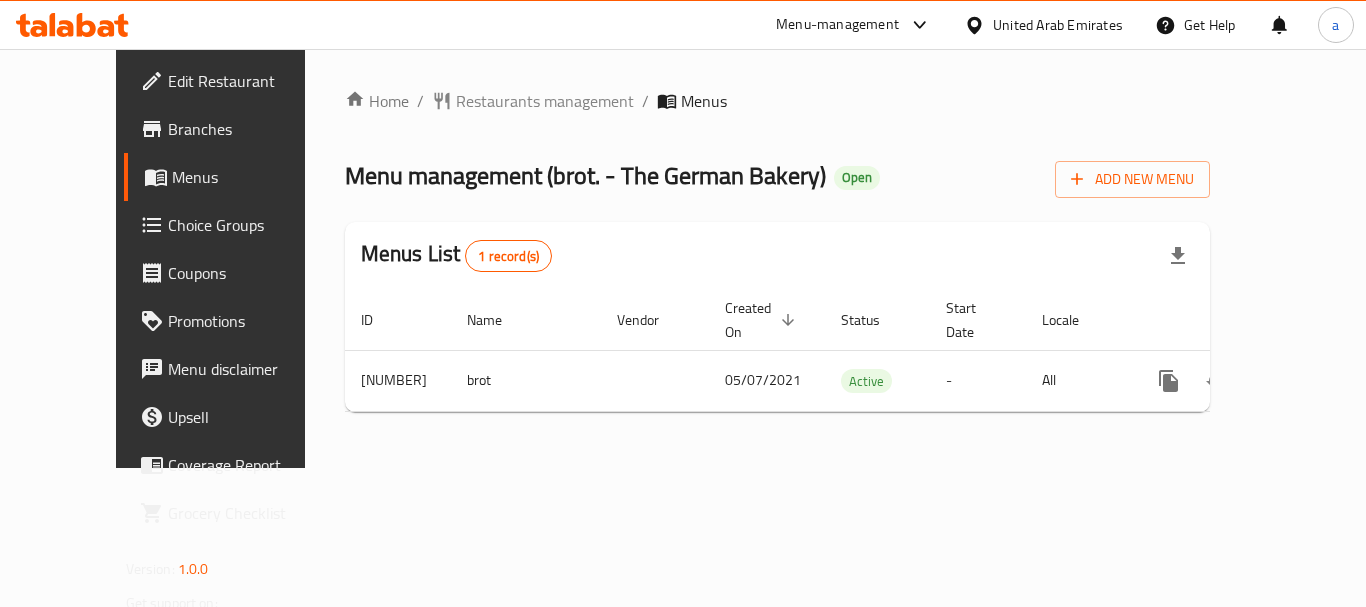 click on "Home / Restaurants management / Menus Menu management ( brot. - The German Bakery )  Open Add New Menu Menus List   1 record(s) ID Name Vendor Created On sorted descending Status Start Date Locale Actions 339987 brot 05/07/2021 Active - All" at bounding box center [778, 258] 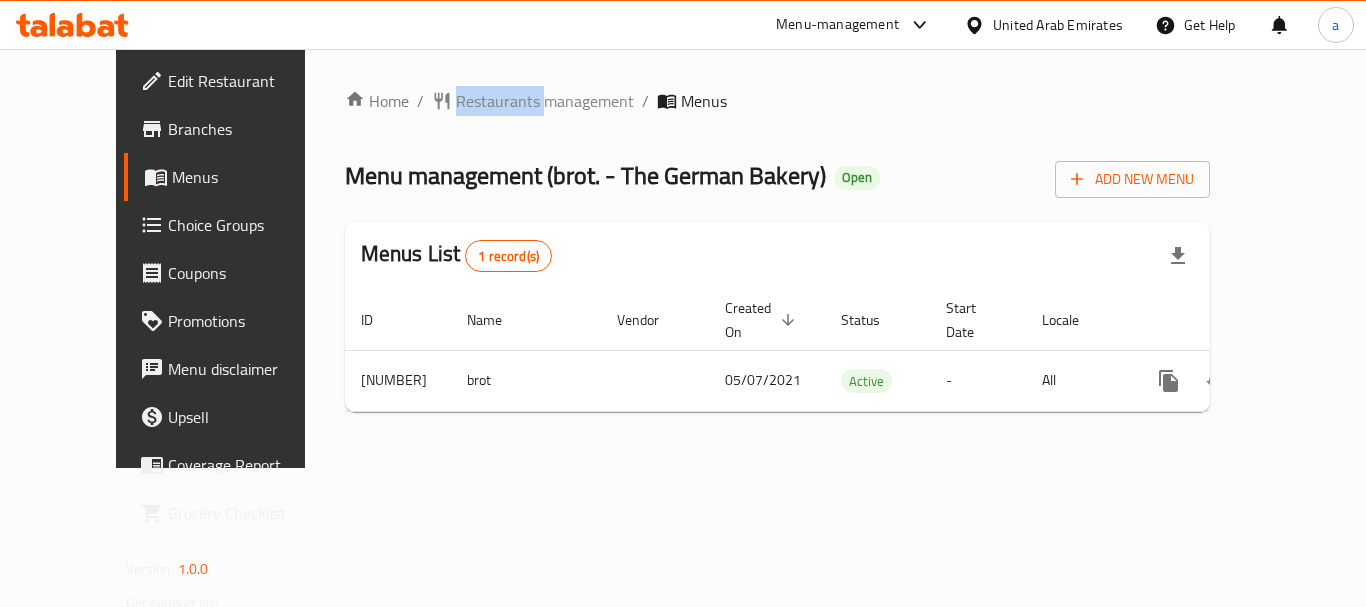 click on "Home / Restaurants management / Menus Menu management ( brot. - The German Bakery )  Open Add New Menu Menus List   1 record(s) ID Name Vendor Created On sorted descending Status Start Date Locale Actions 339987 brot 05/07/2021 Active - All" at bounding box center (778, 258) 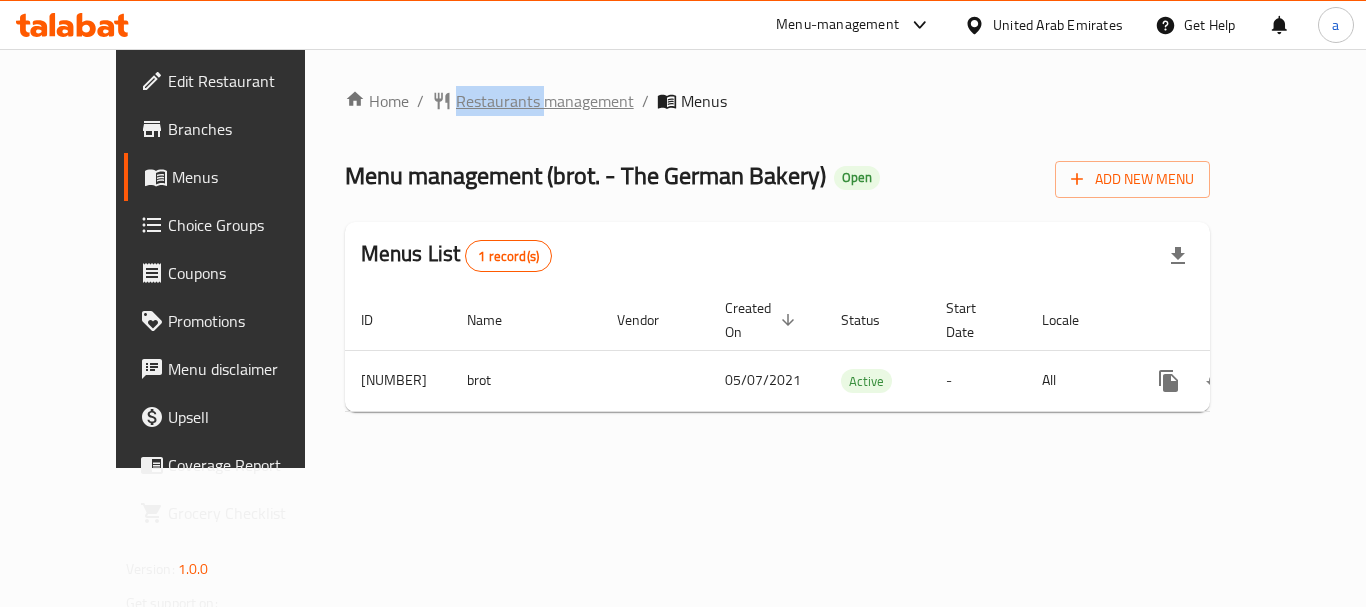 click on "Restaurants management" at bounding box center (545, 101) 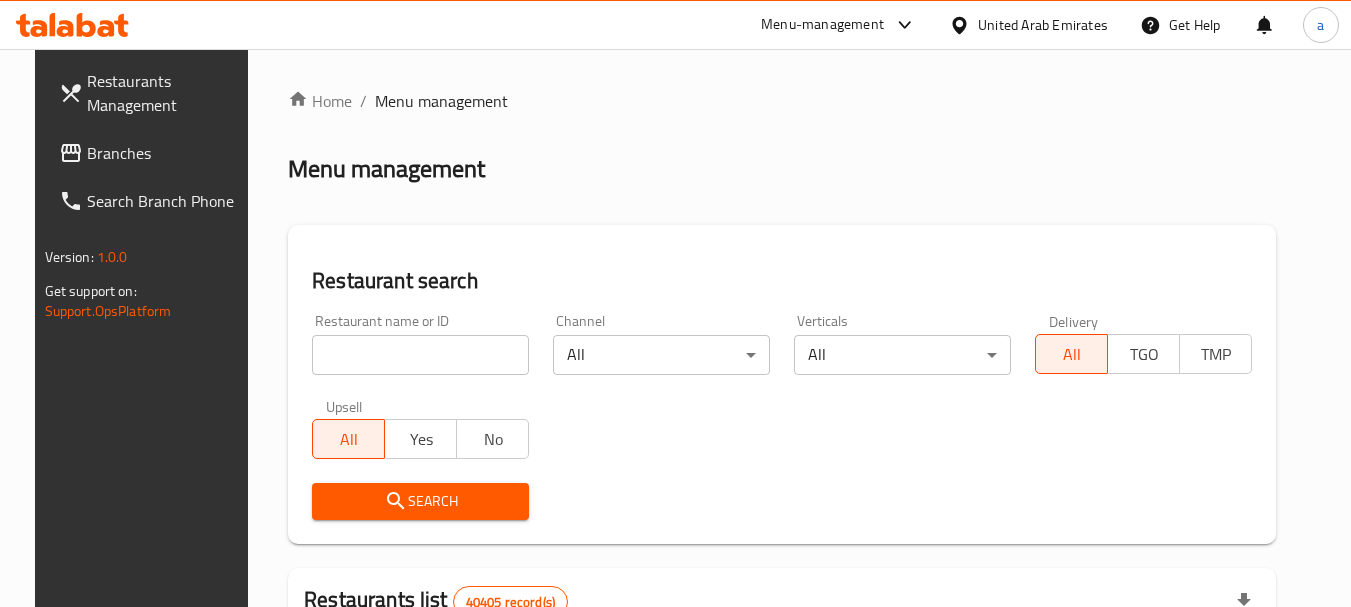click on "United Arab Emirates" at bounding box center (1043, 25) 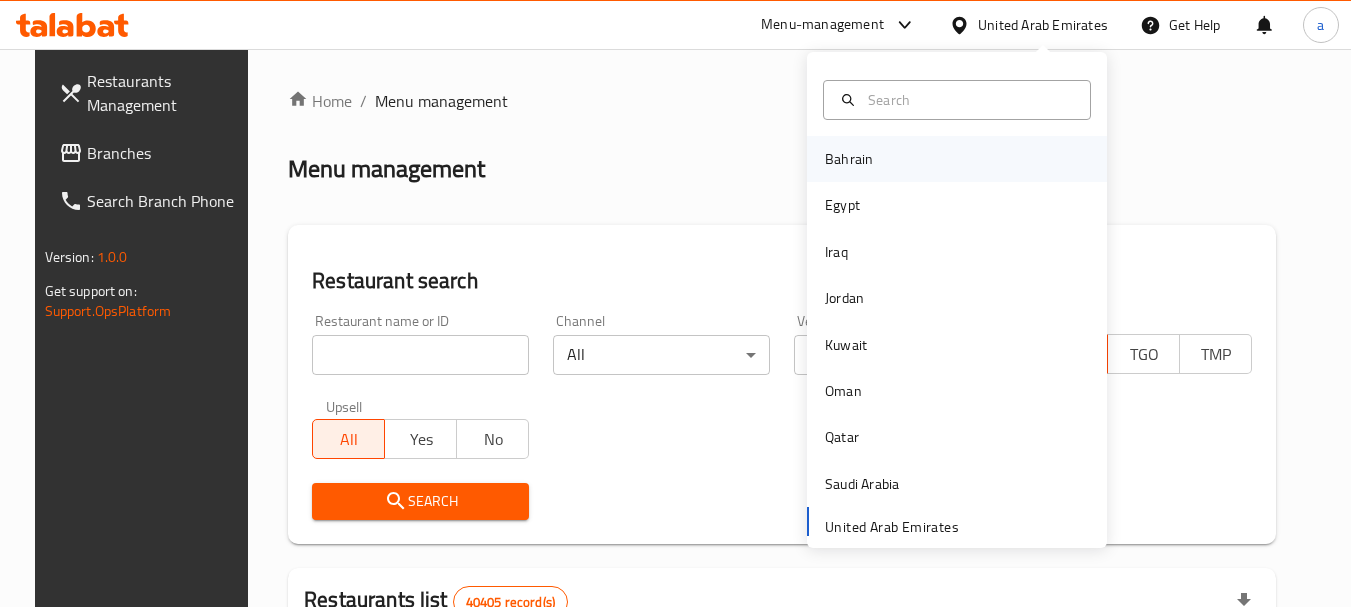 click on "Bahrain" at bounding box center [849, 159] 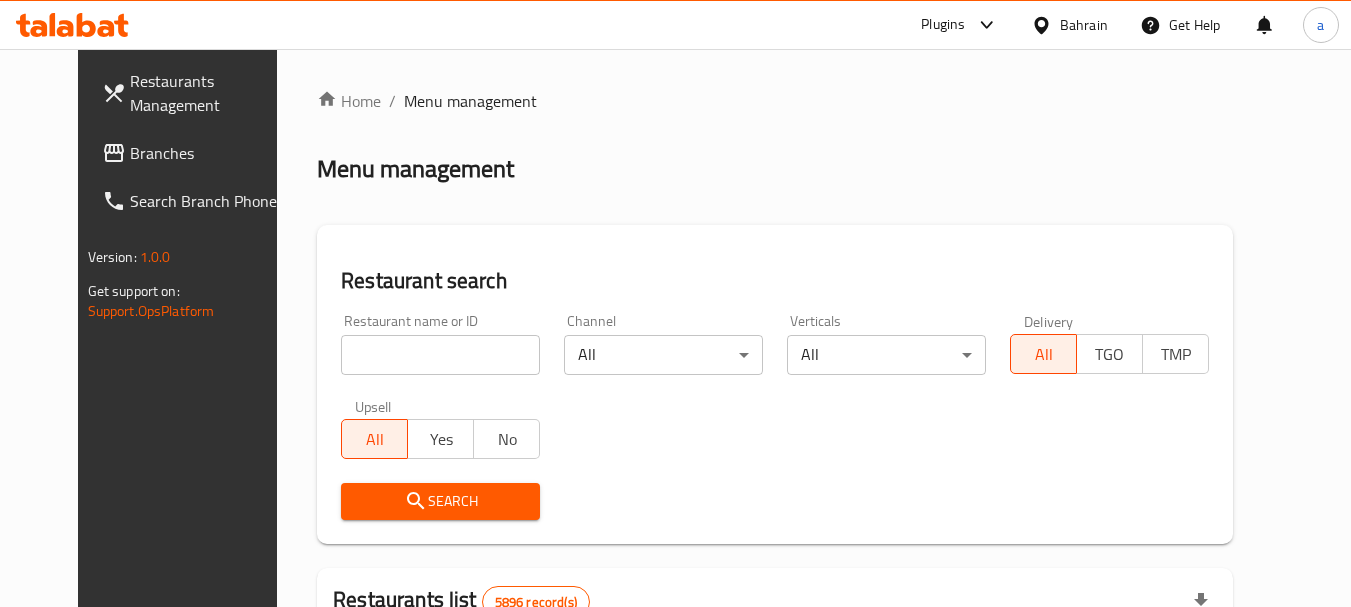 click on "Search Branch Phone" at bounding box center [195, 201] 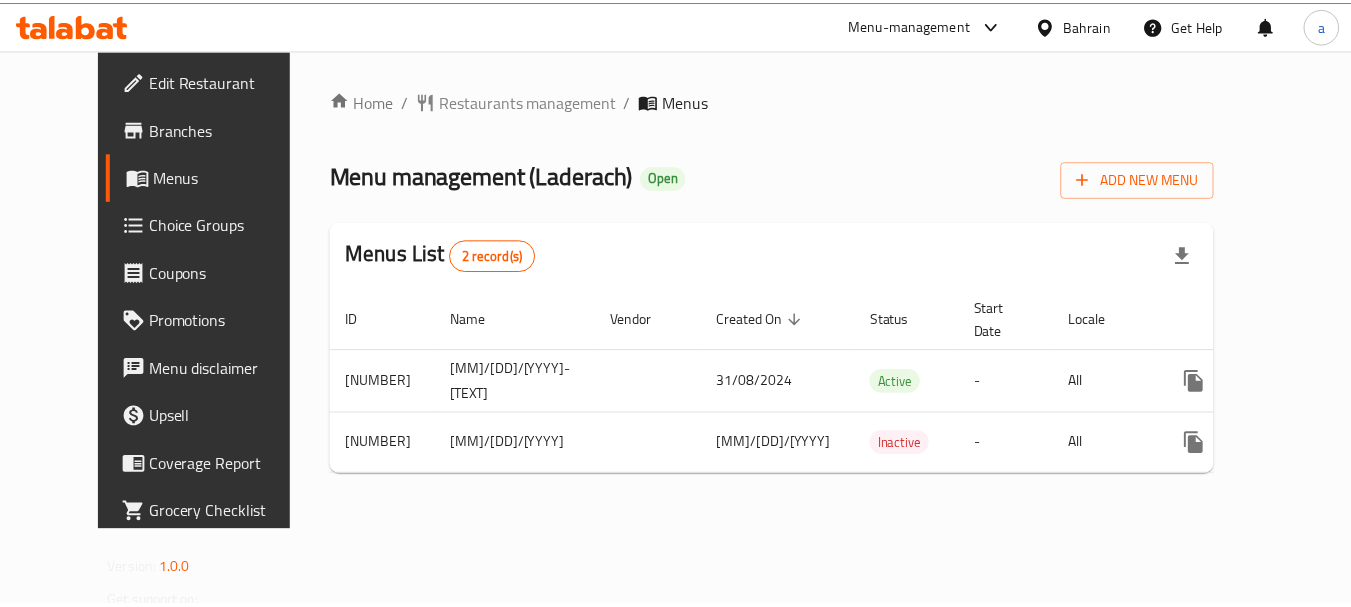 scroll, scrollTop: 0, scrollLeft: 0, axis: both 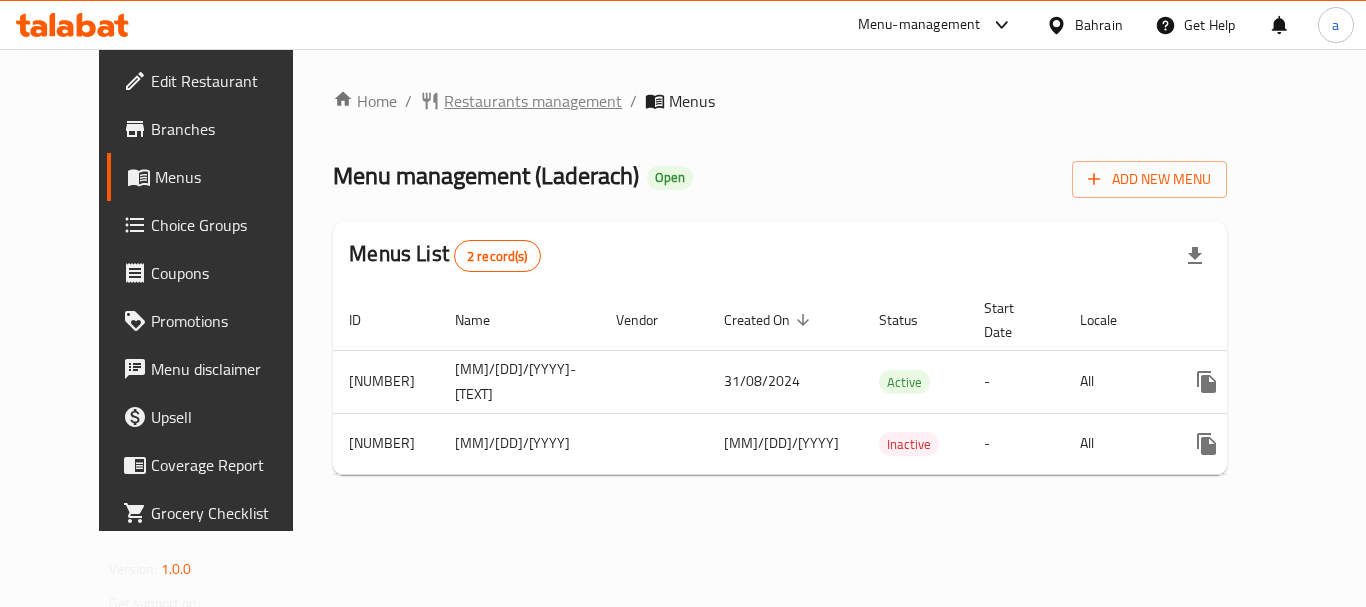 click on "Home / Restaurants management / Menus Menu management ( Laderach )  Open Add New Menu Menus List   2 record(s) ID Name Vendor Created On sorted descending Status Start Date Locale Actions [NUMBER] [MM]/[DD]/[YYYY]-[TEXT] [DD]/[MM]/[YYYY] Active - All [NUMBER] [MM]/[DD]/[YYYY] [MM]/[DD]/[YYYY] Inactive - All" at bounding box center [780, 290] 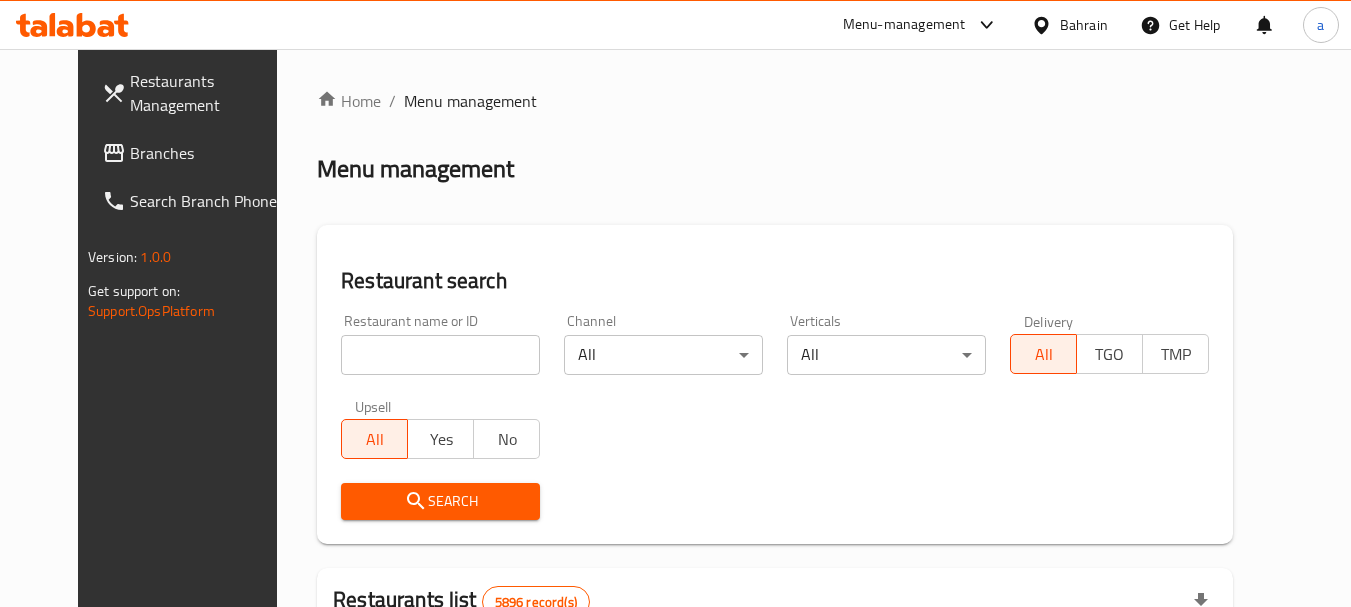 click on "Bahrain" at bounding box center (1084, 25) 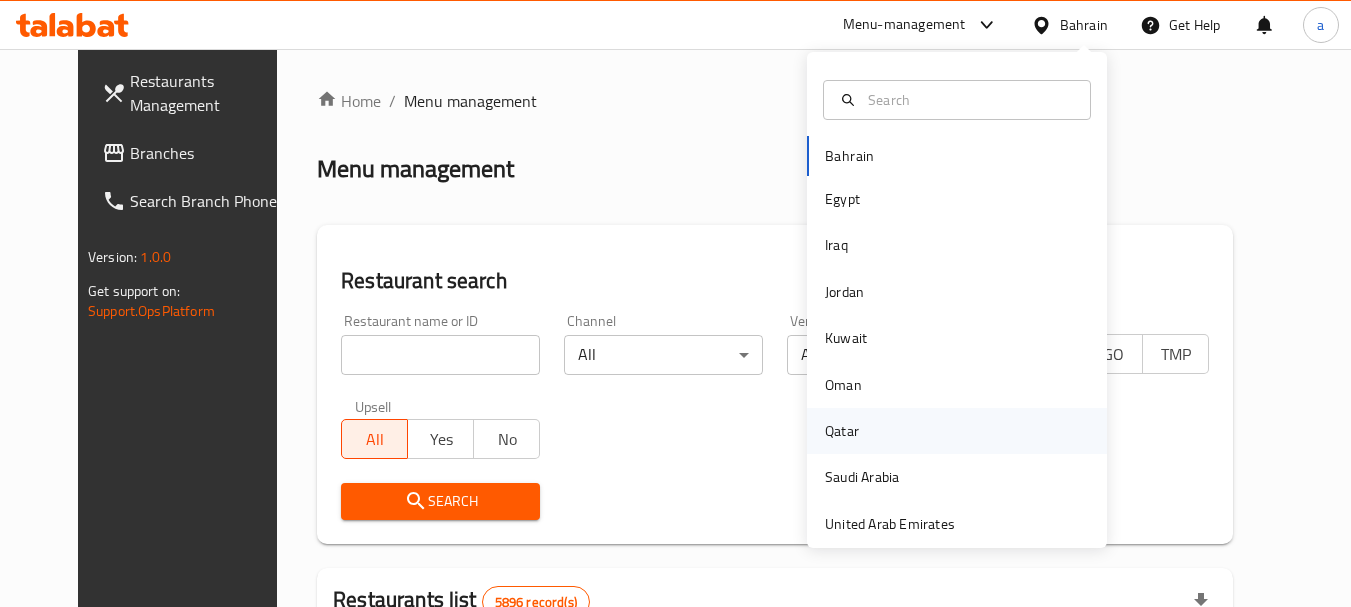 click on "Qatar" at bounding box center (842, 431) 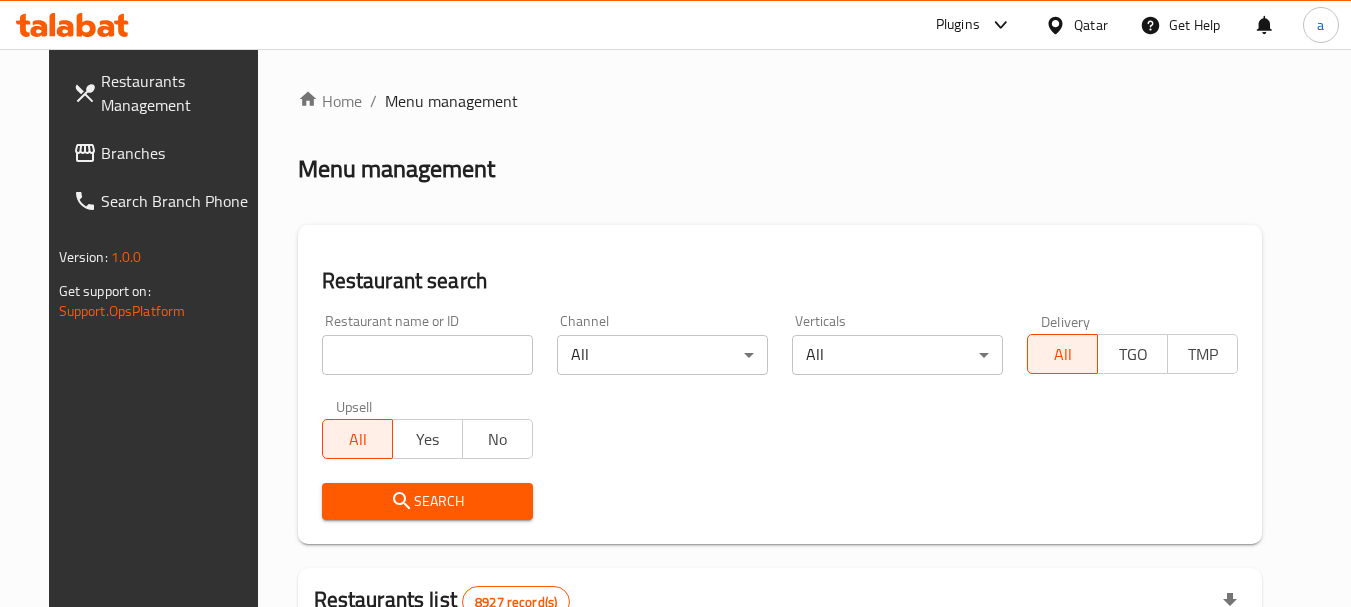 click on "Branches" at bounding box center (180, 153) 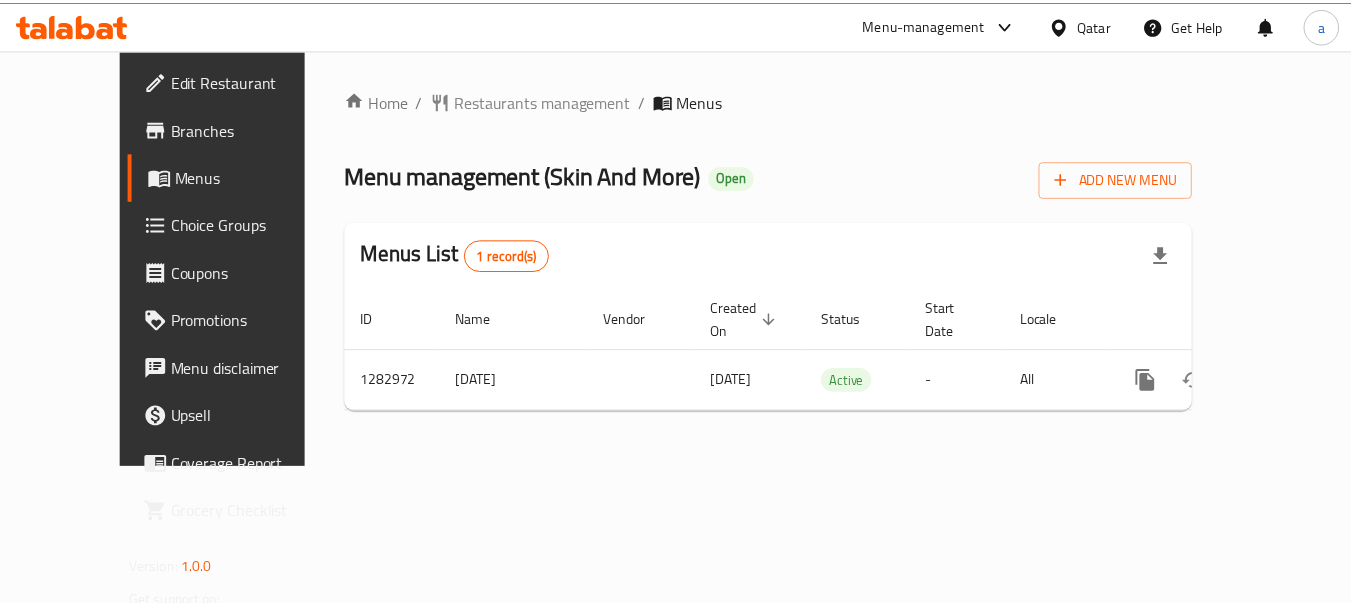 scroll, scrollTop: 0, scrollLeft: 0, axis: both 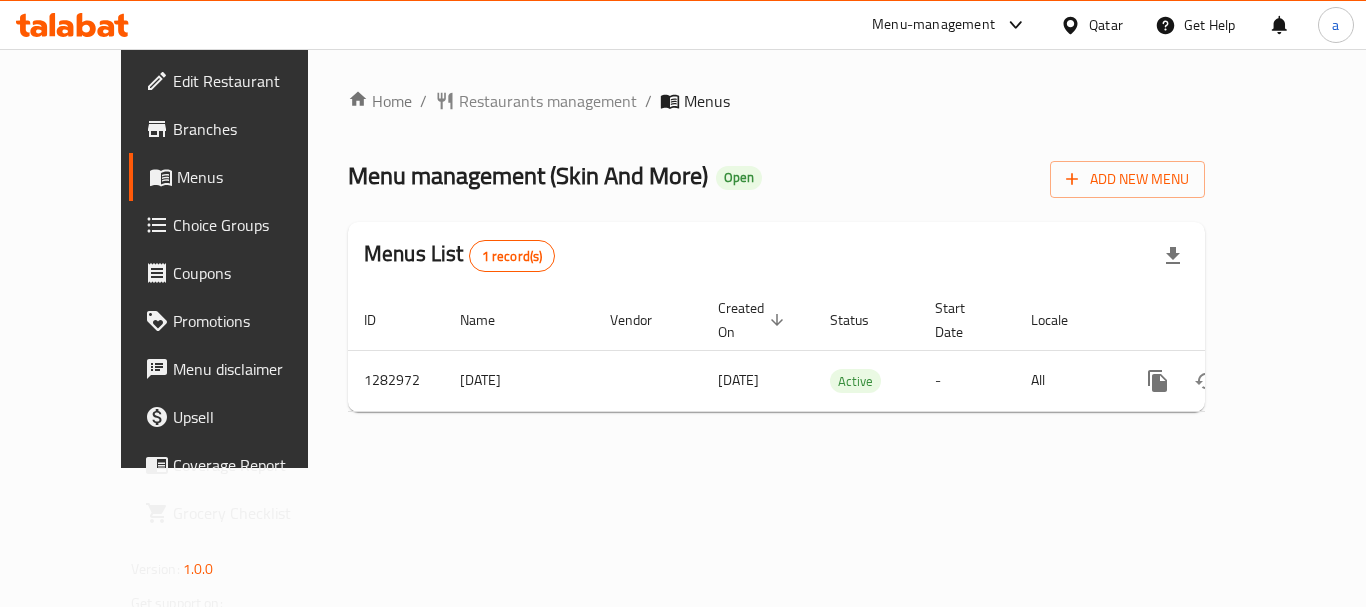 click on "Home / Restaurants management / Menus Menu management ( Skin And More )  Open Add New Menu Menus List   1 record(s) ID Name Vendor Created On sorted descending Status Start Date Locale Actions 1282972 10/4/2025 10/04/2025 Active - All" at bounding box center (776, 258) 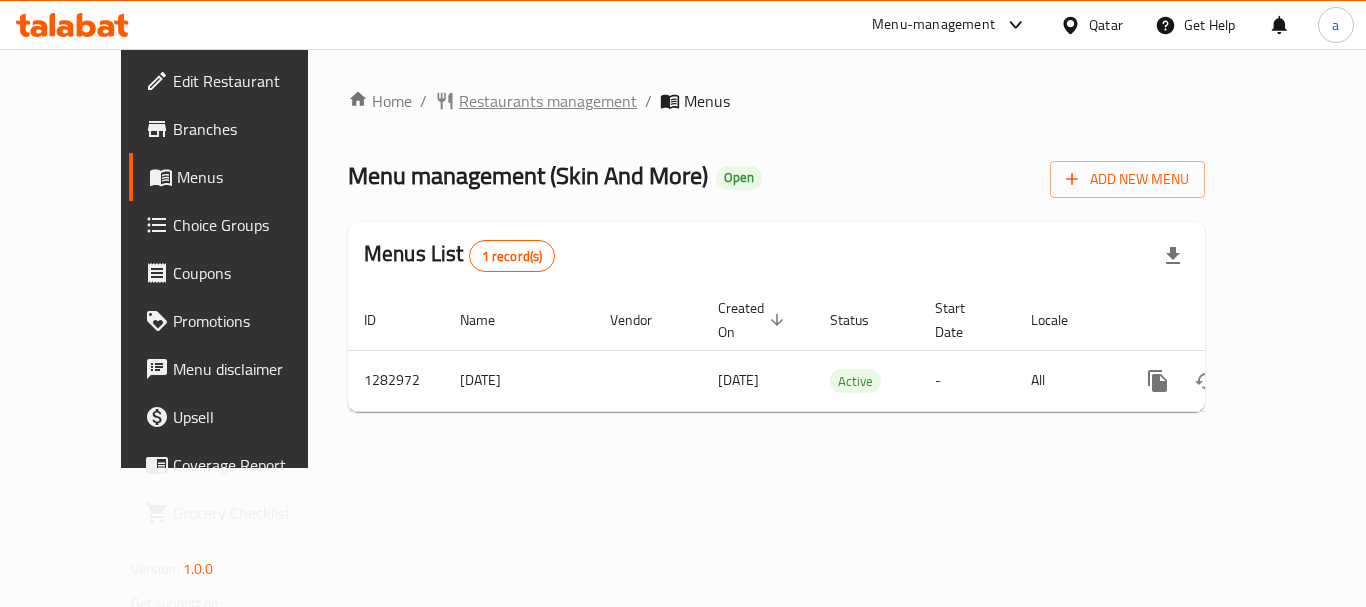 click on "Restaurants management" at bounding box center (548, 101) 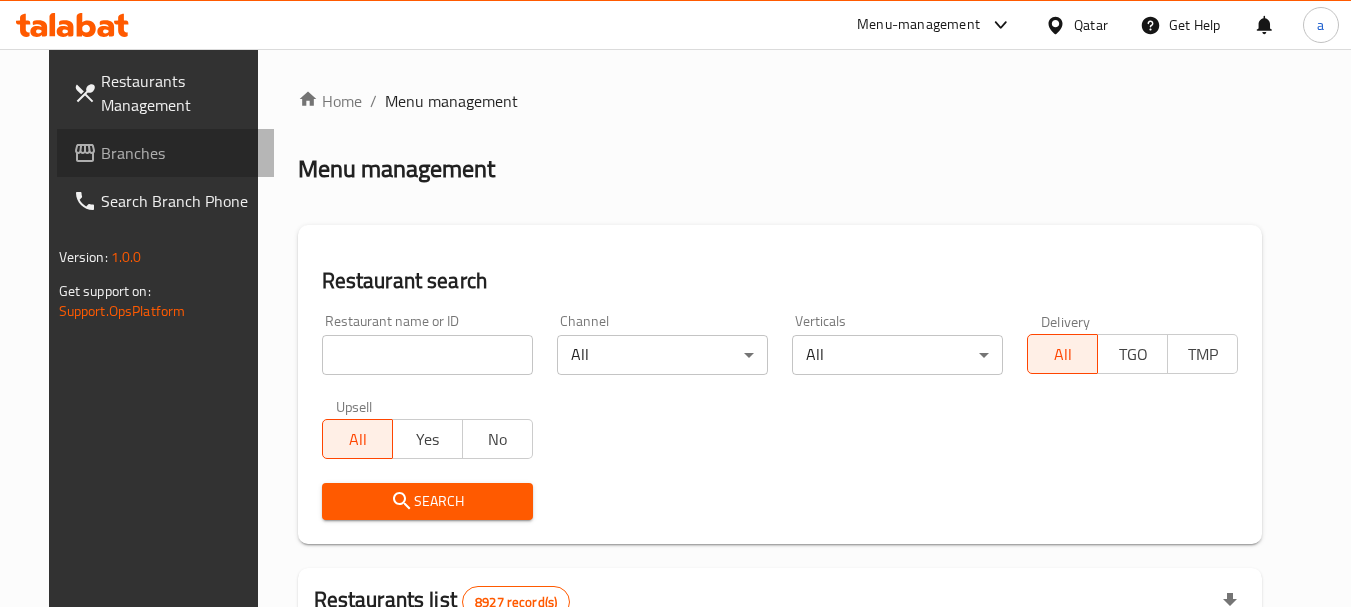 click on "Branches" at bounding box center [180, 153] 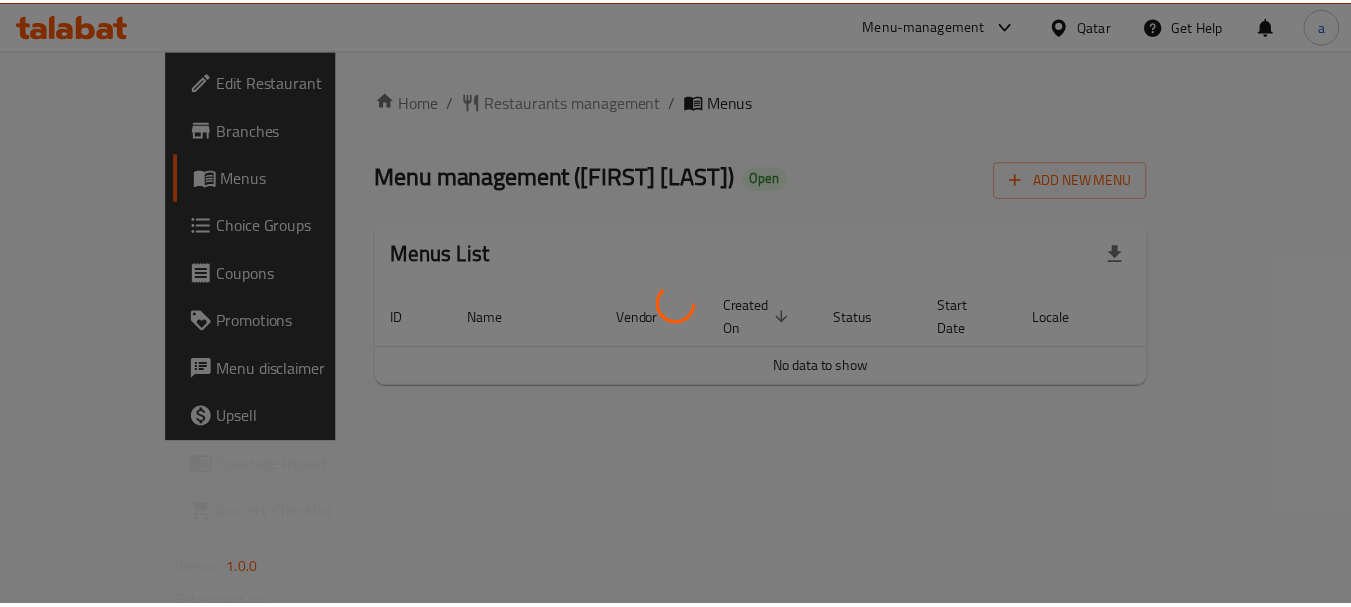 scroll, scrollTop: 0, scrollLeft: 0, axis: both 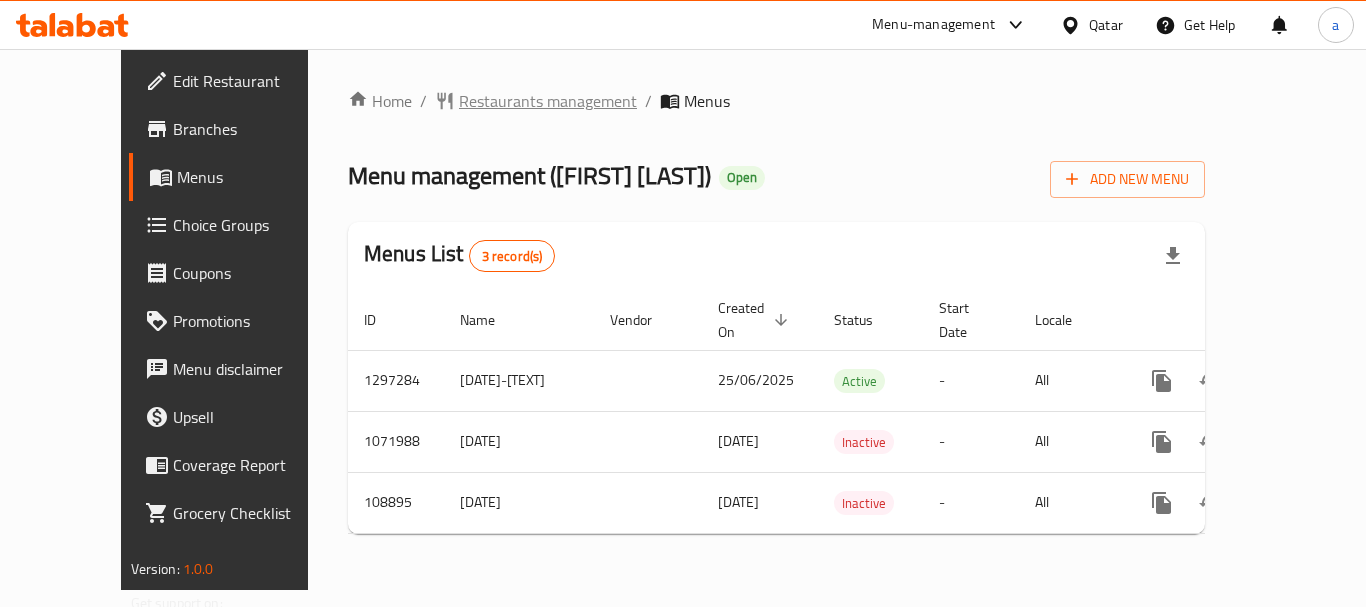 click on "Restaurants management" at bounding box center [548, 101] 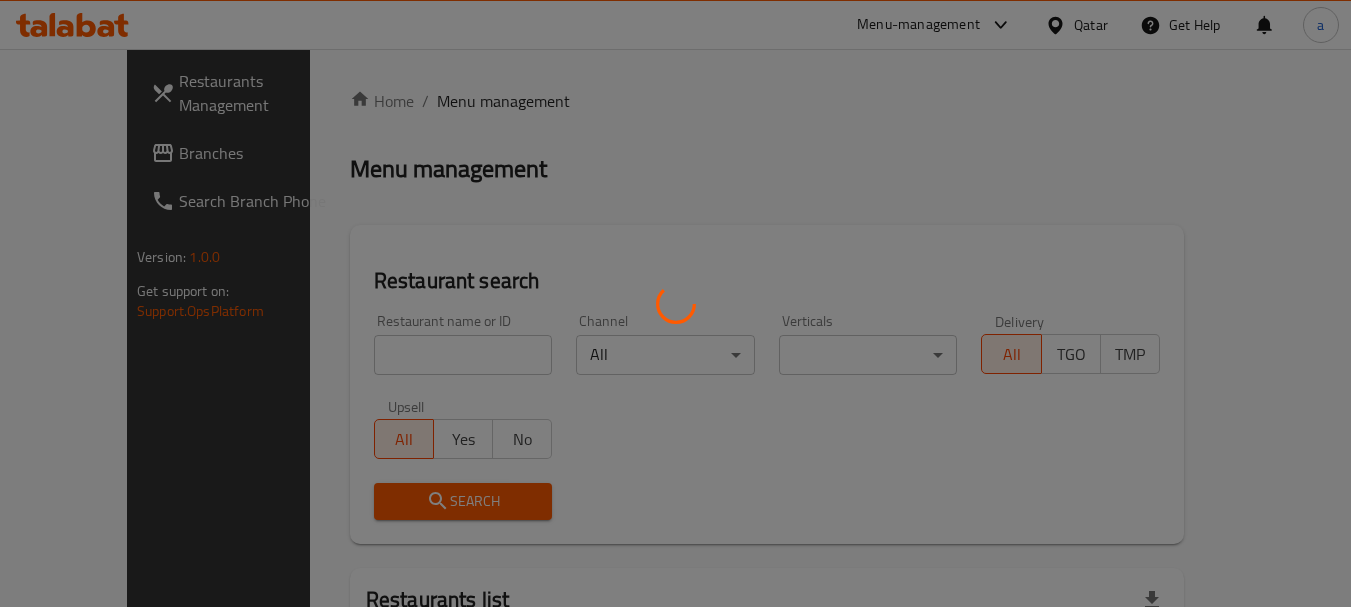 click at bounding box center (675, 303) 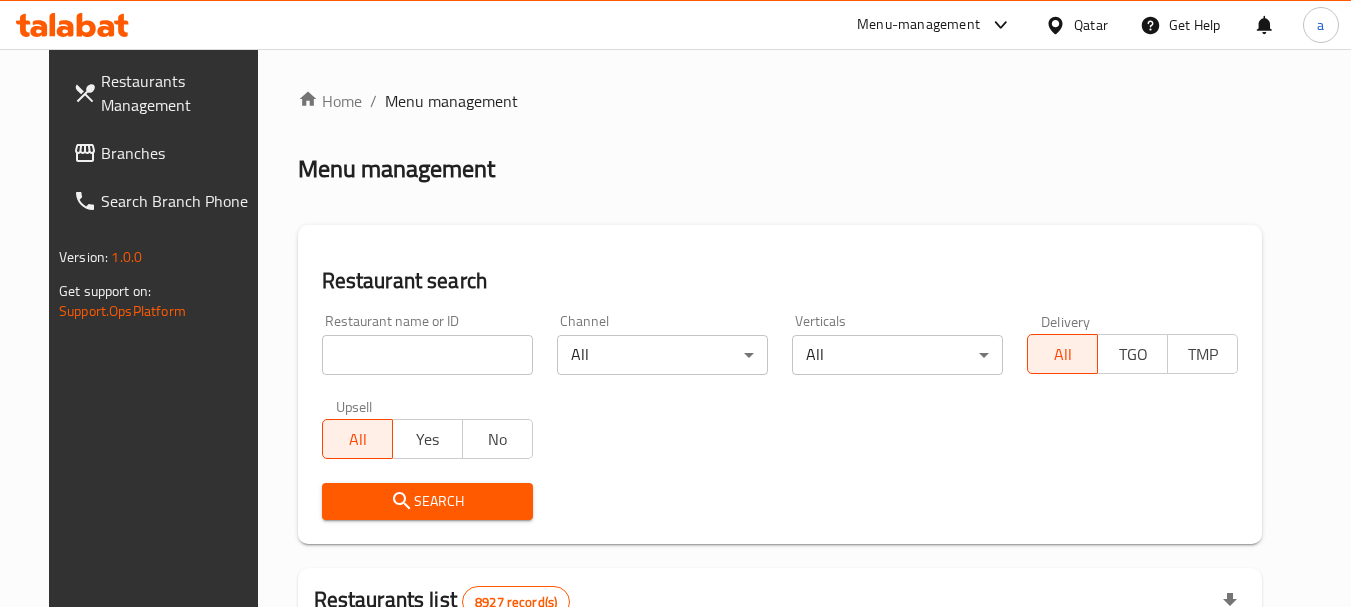 click on "Qatar" at bounding box center [1091, 25] 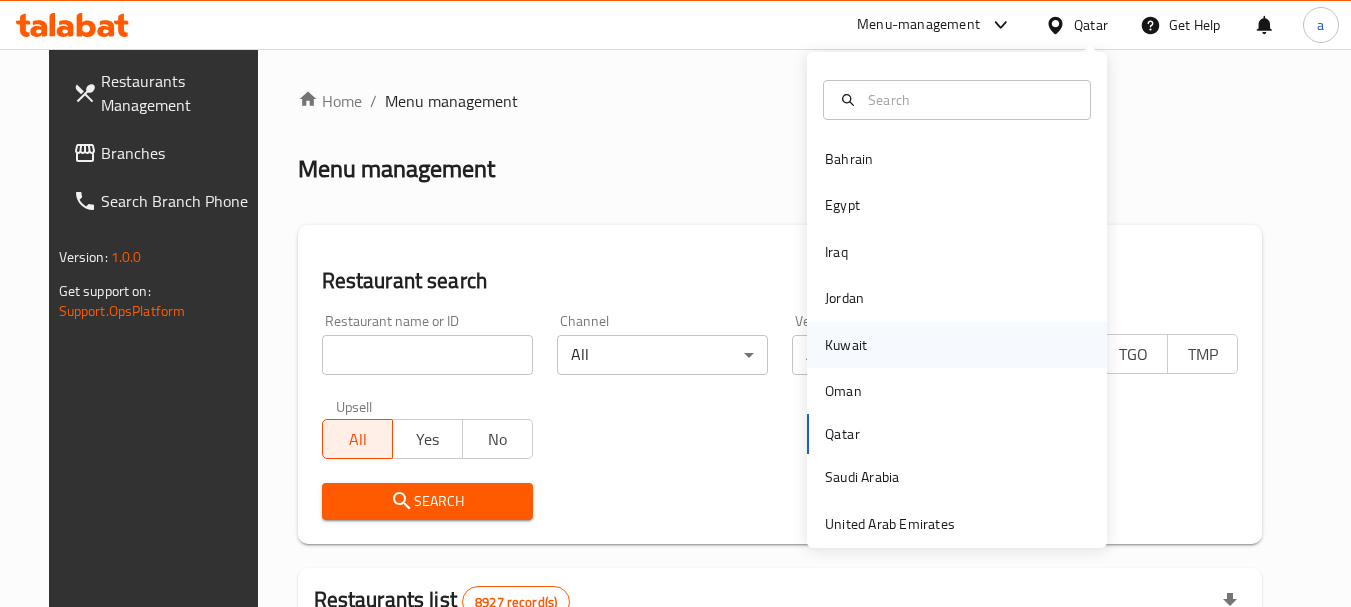 click on "Kuwait" at bounding box center [957, 345] 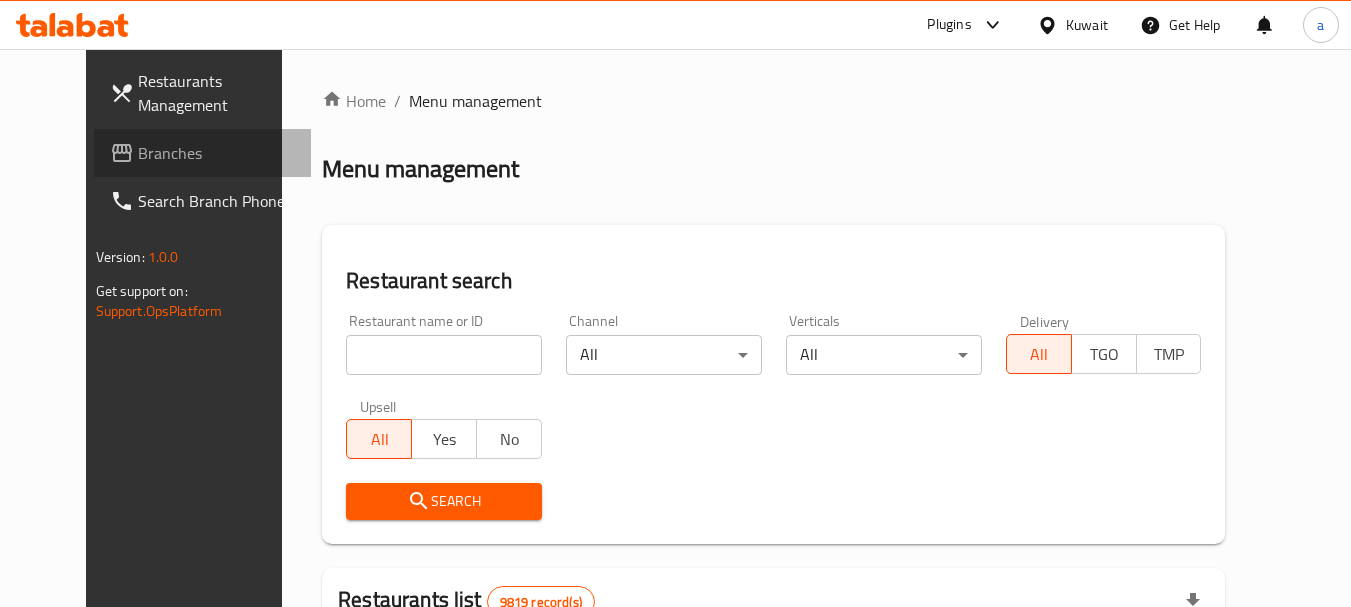click on "Branches" at bounding box center (217, 153) 